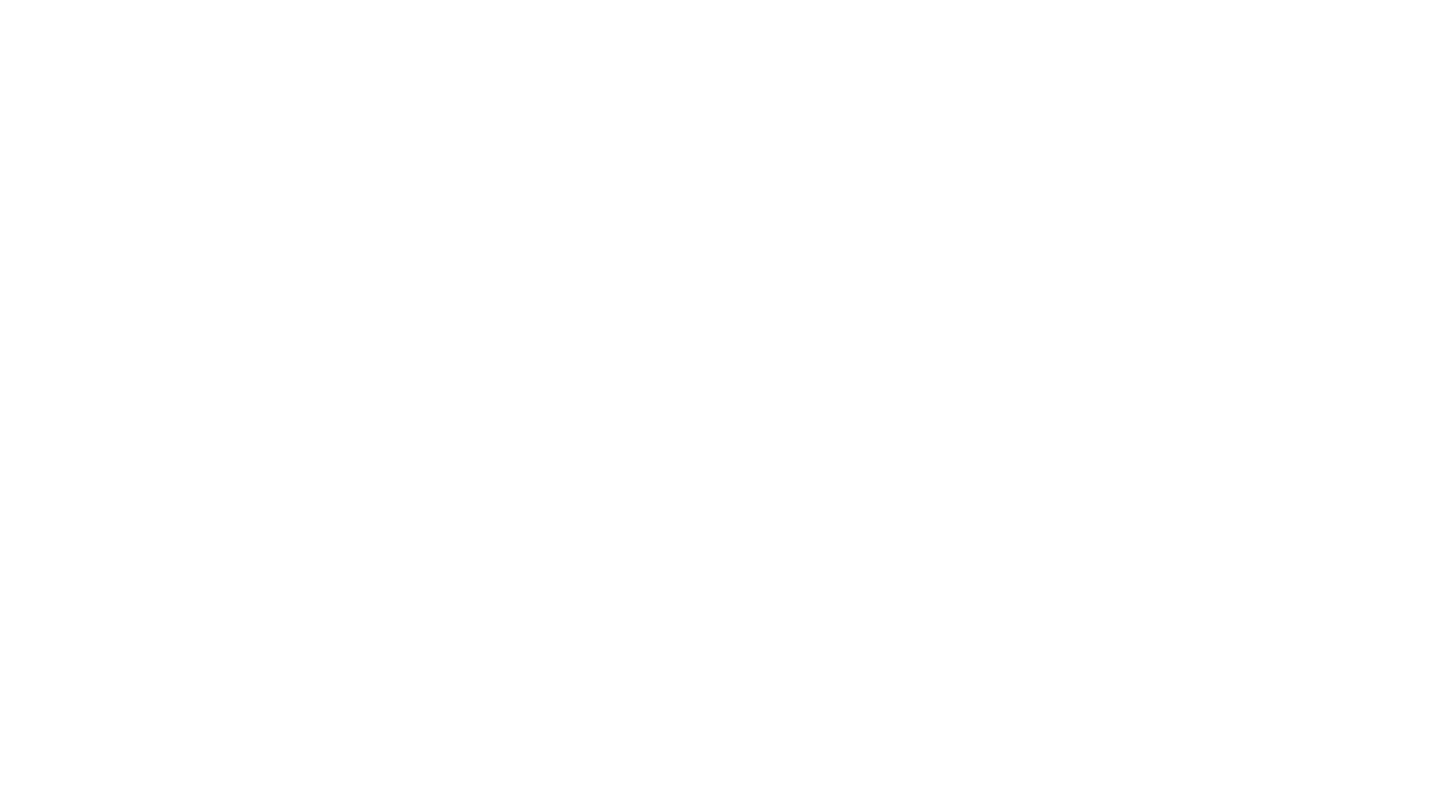 scroll, scrollTop: 0, scrollLeft: 0, axis: both 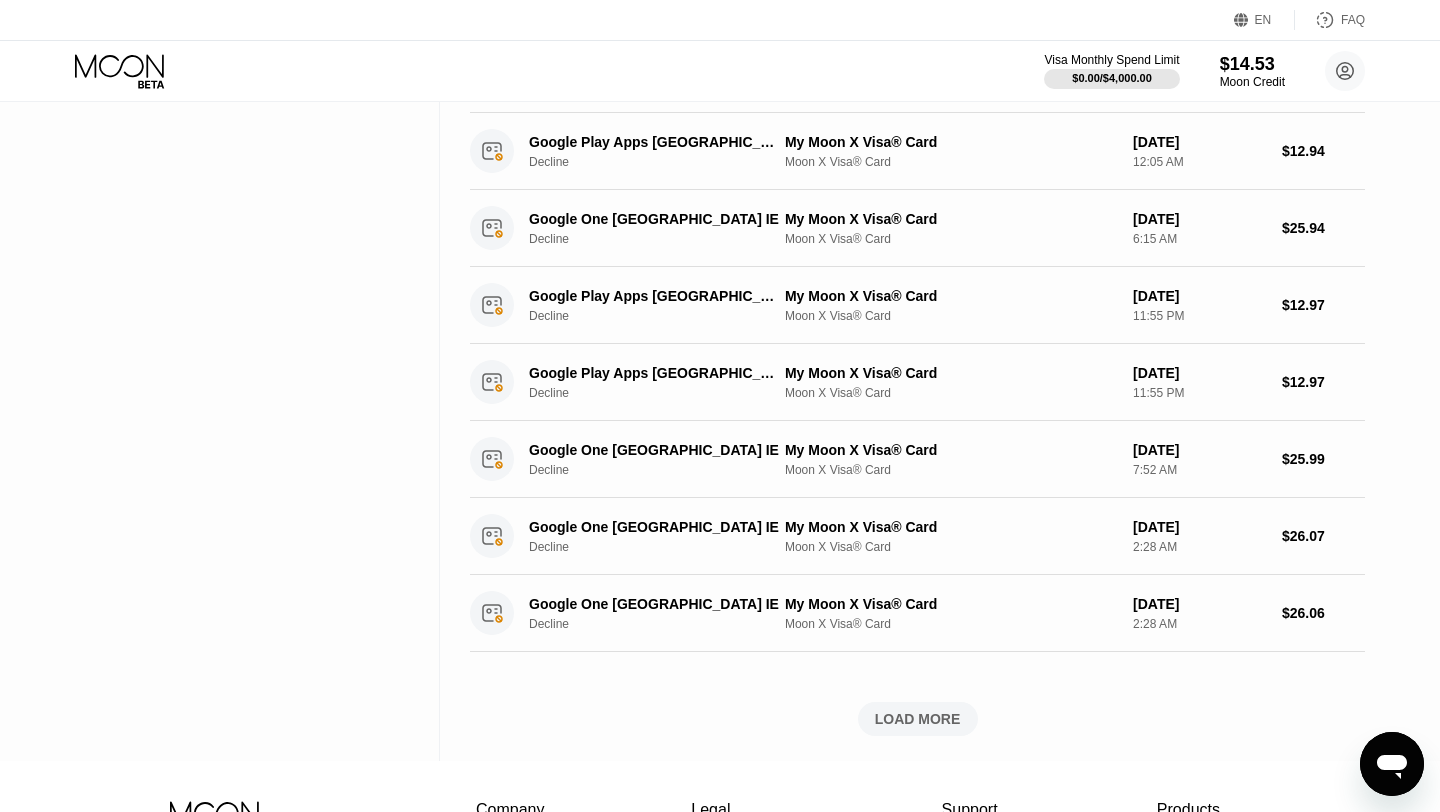 click on "LOAD MORE" at bounding box center (918, 719) 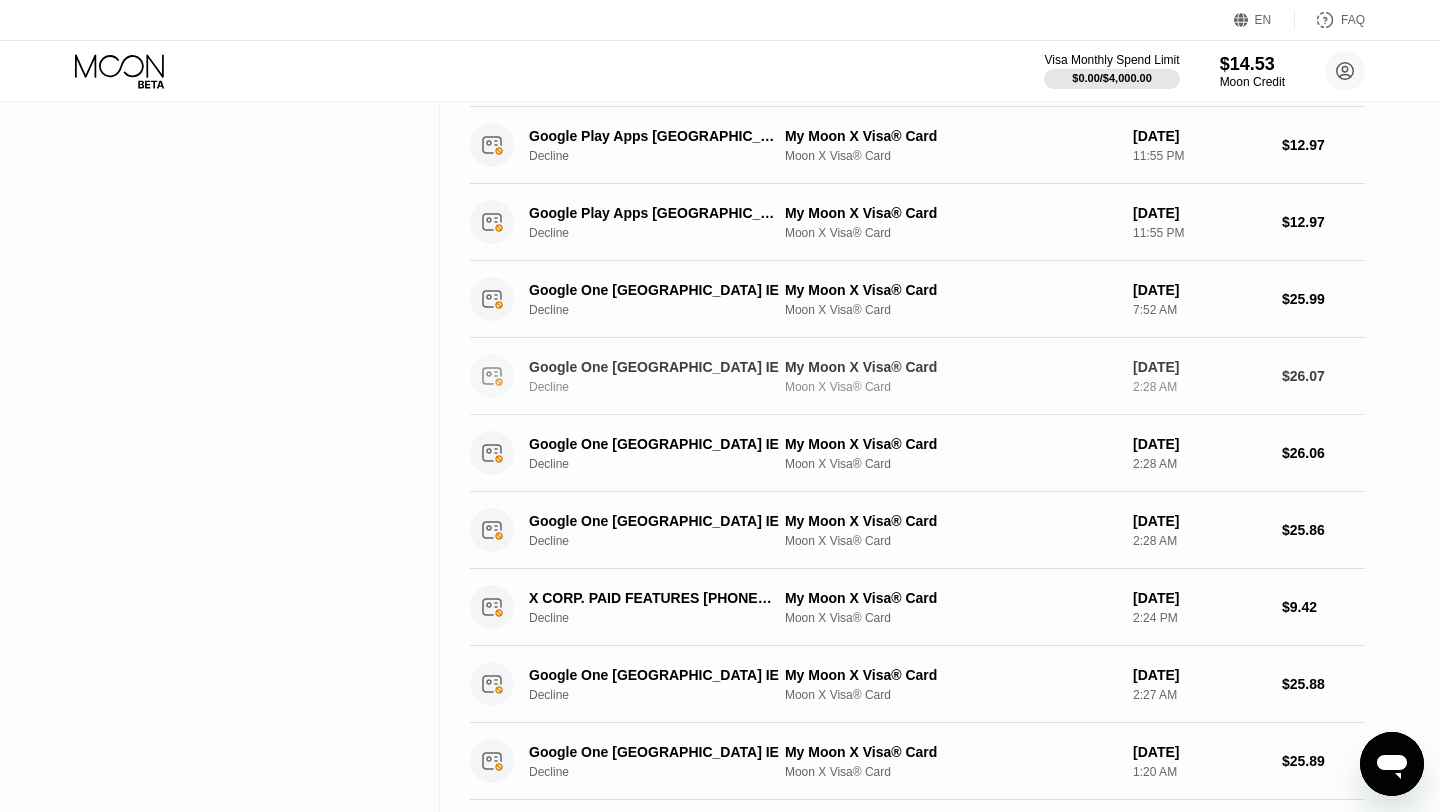 scroll, scrollTop: 661, scrollLeft: 0, axis: vertical 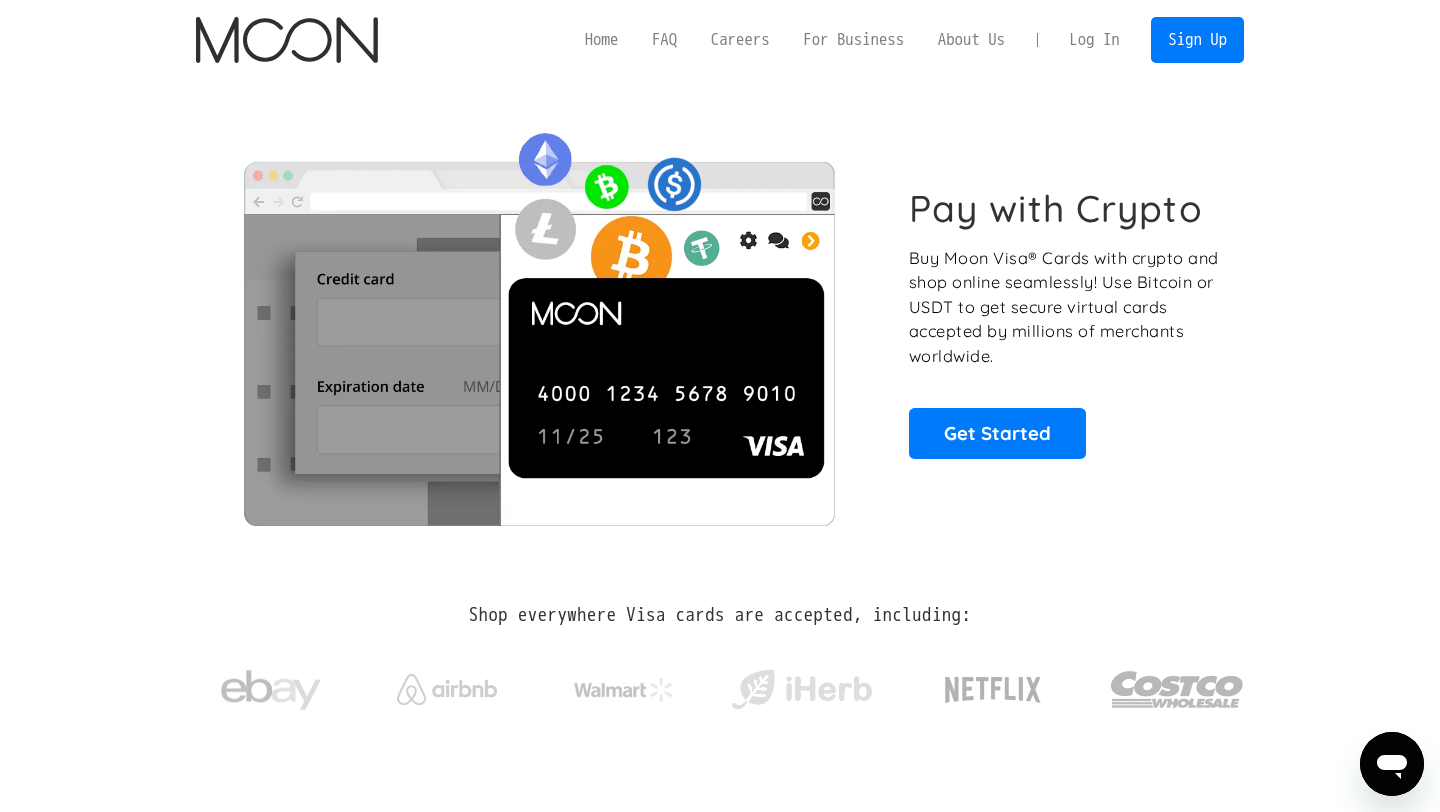 click on "Log In" at bounding box center (1094, 40) 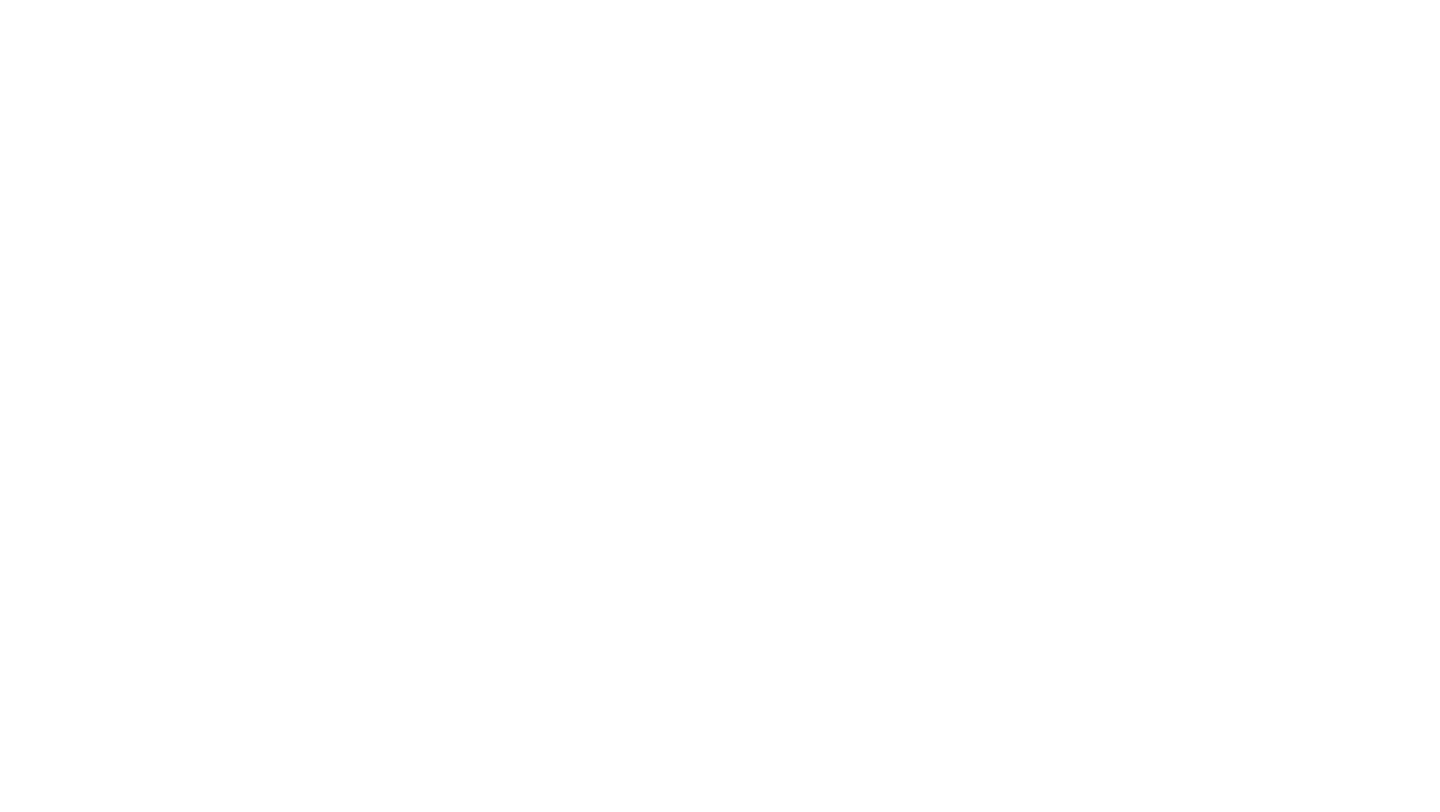 scroll, scrollTop: 0, scrollLeft: 0, axis: both 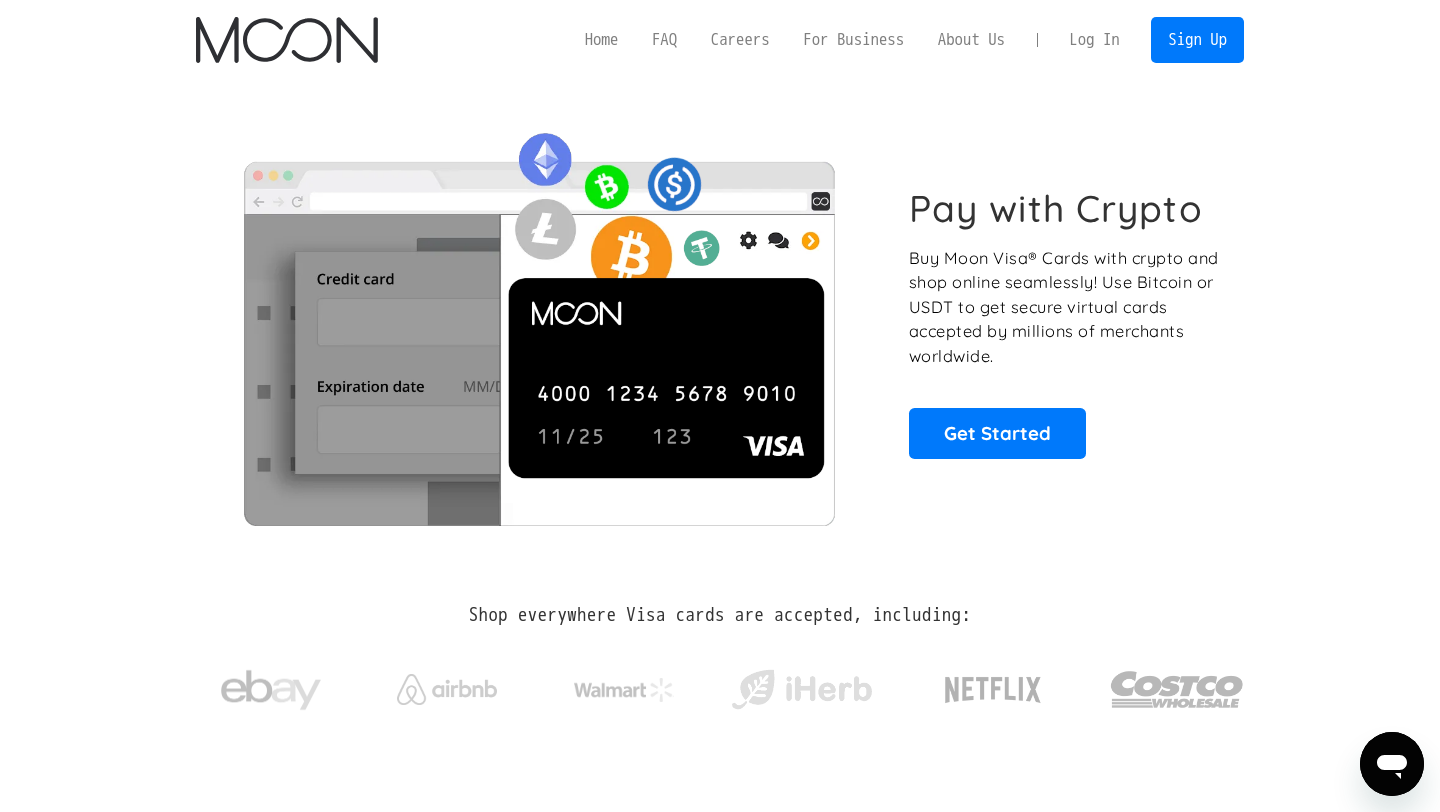 click on "Log In" at bounding box center [1094, 40] 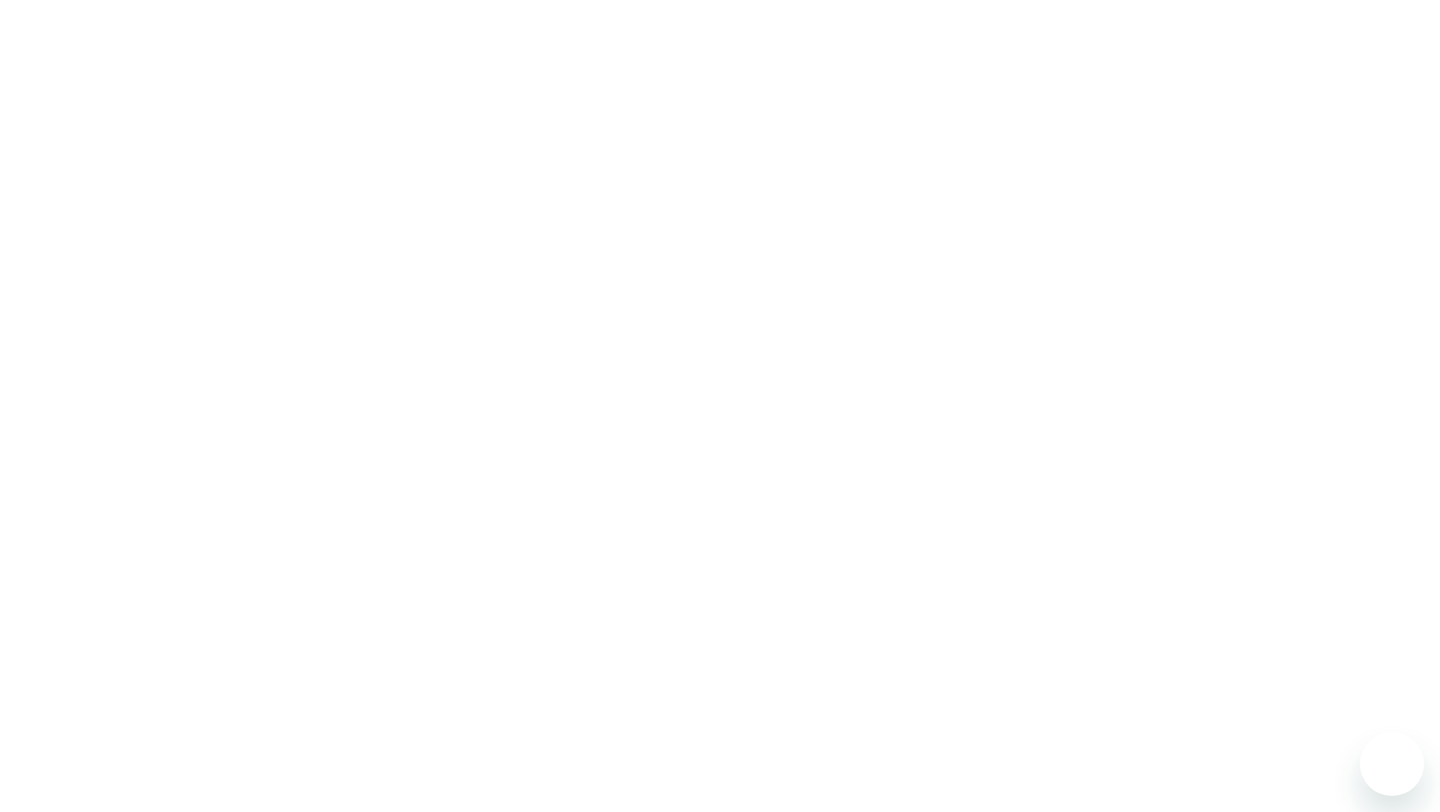 scroll, scrollTop: 0, scrollLeft: 0, axis: both 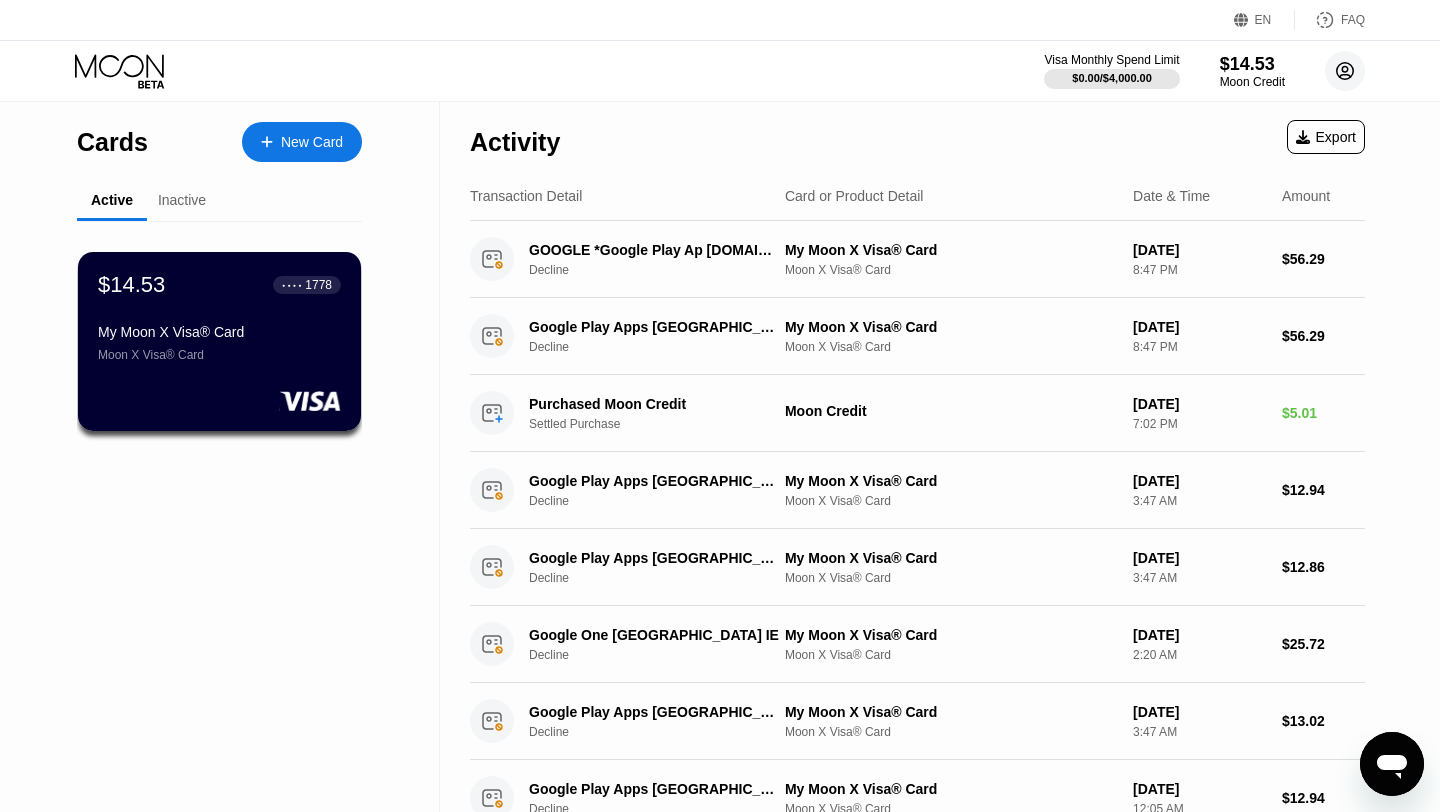 click 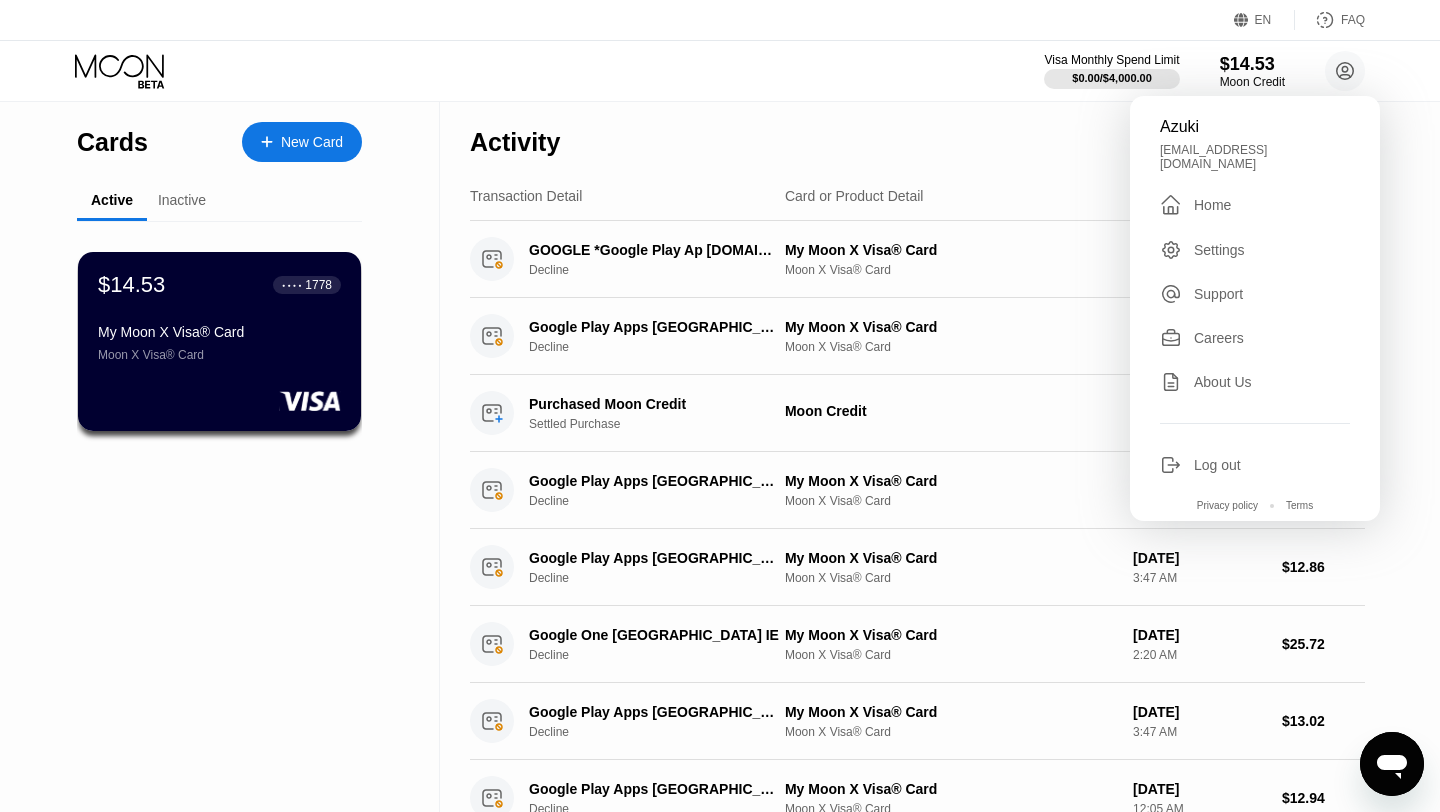 click on "Support" at bounding box center (1255, 294) 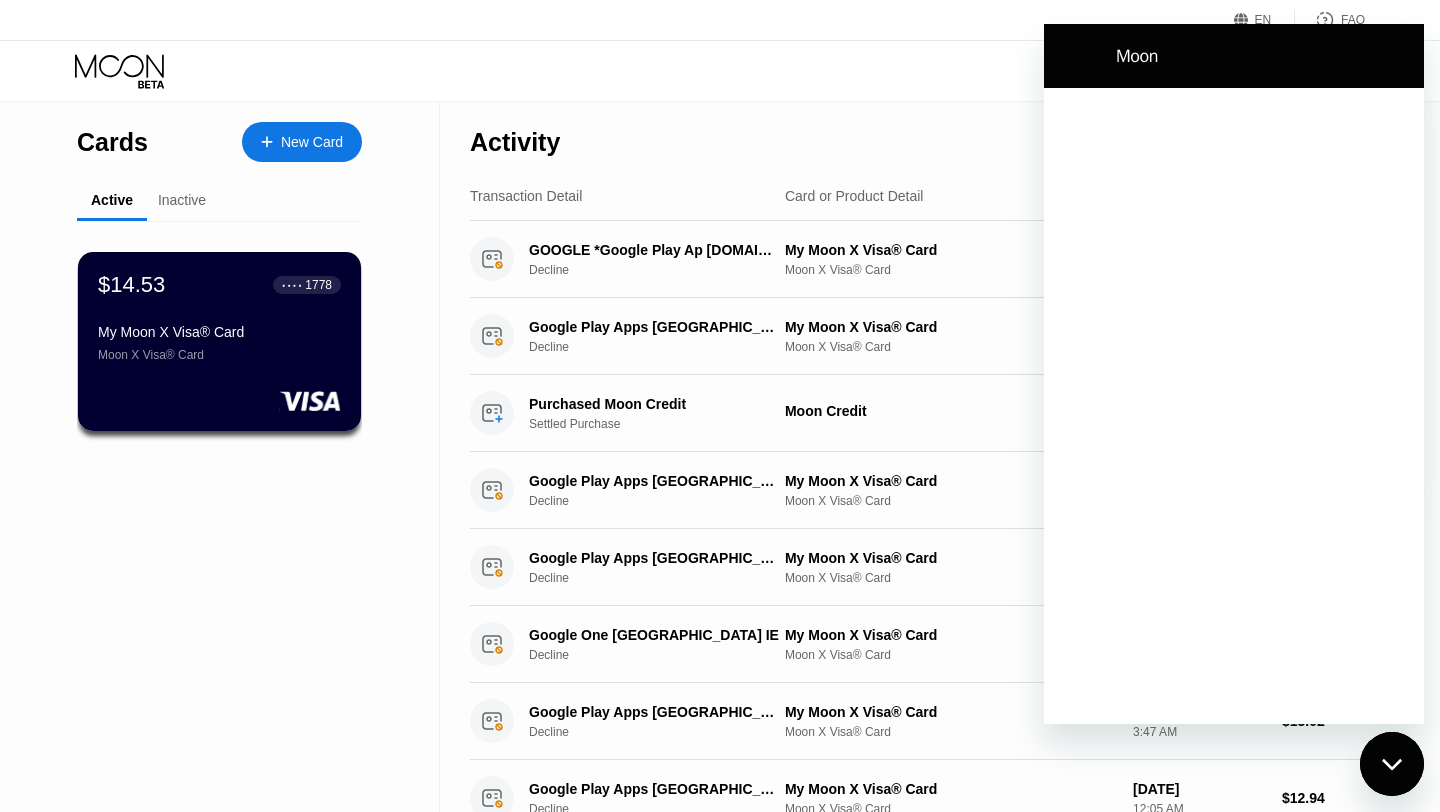 scroll, scrollTop: 0, scrollLeft: 0, axis: both 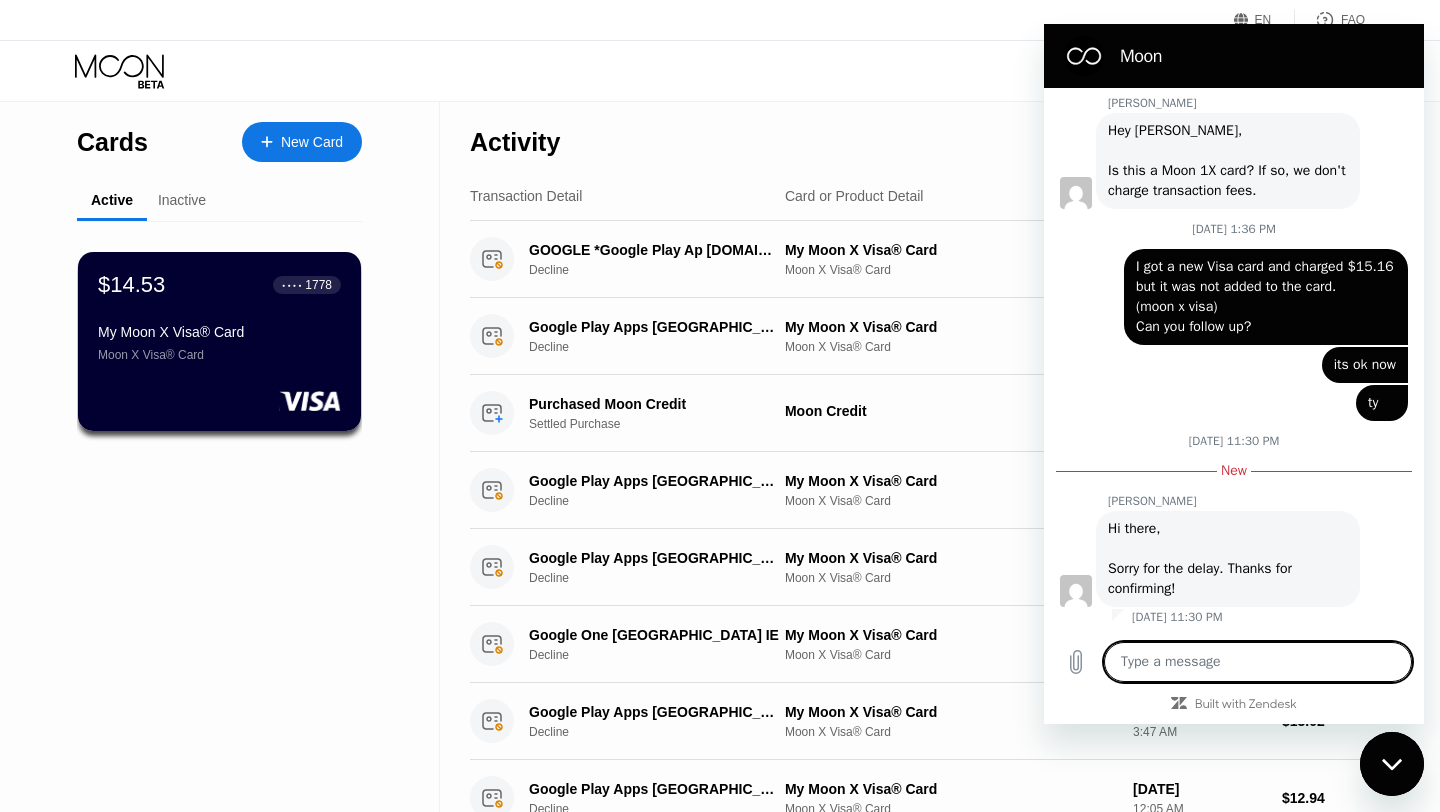 type on "x" 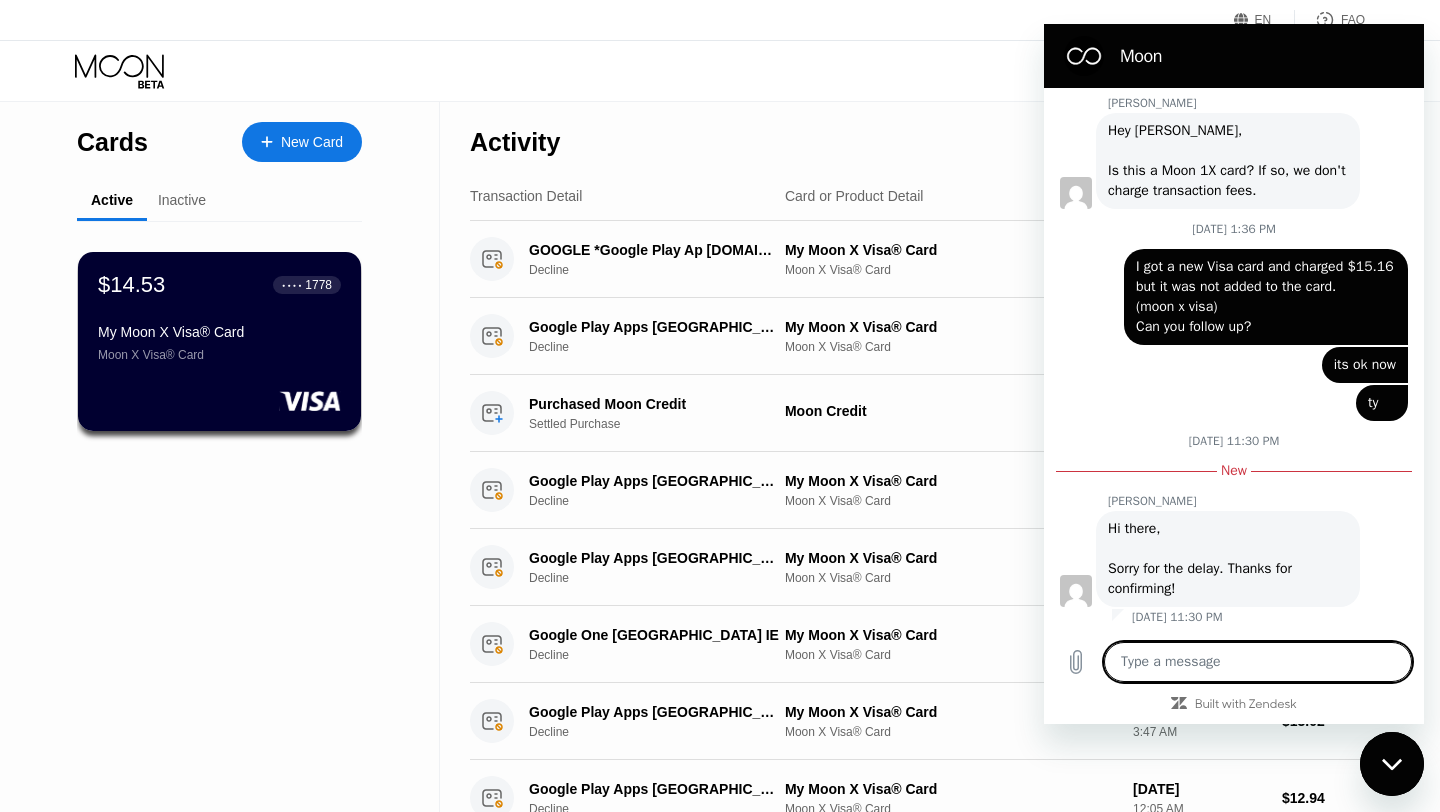 type on "ا" 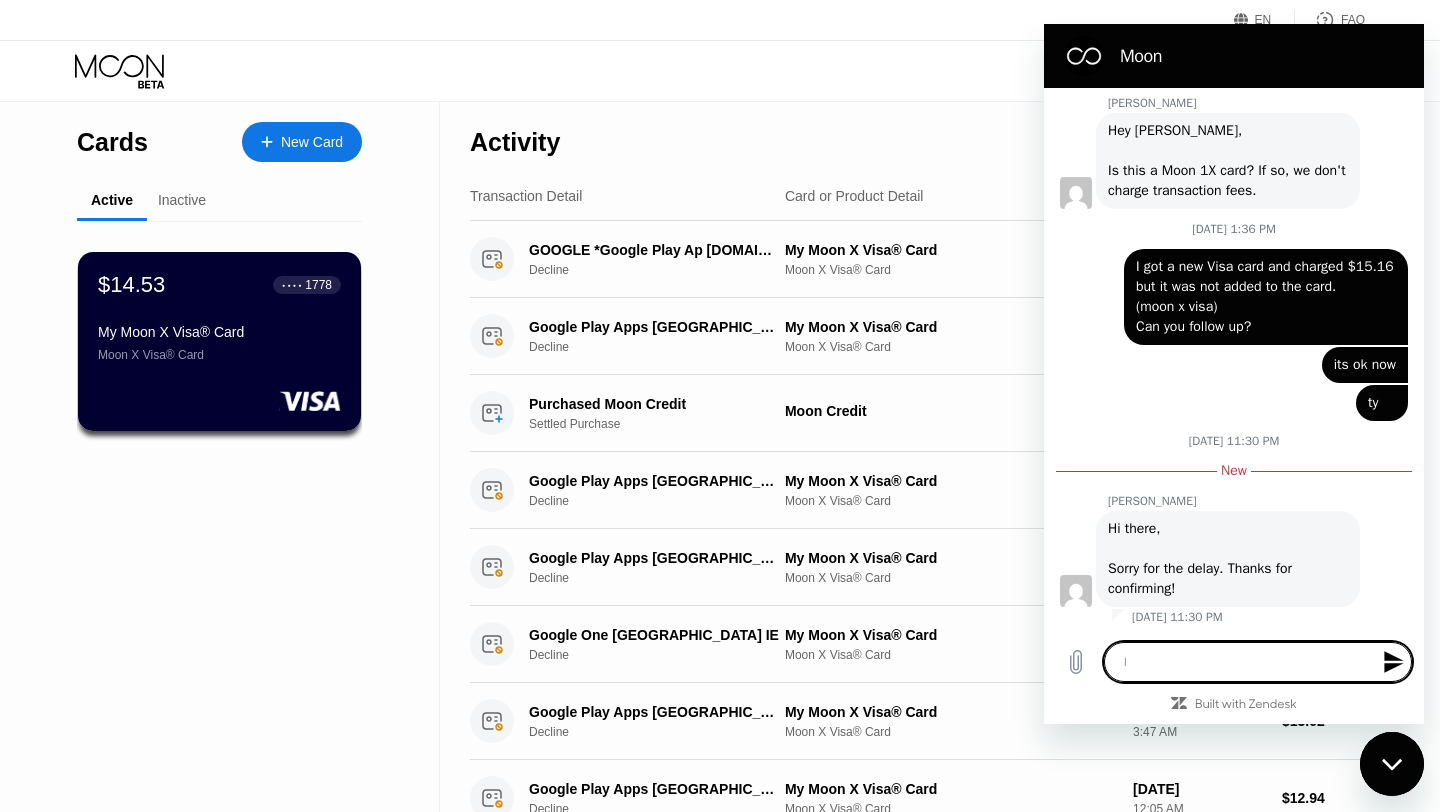 type 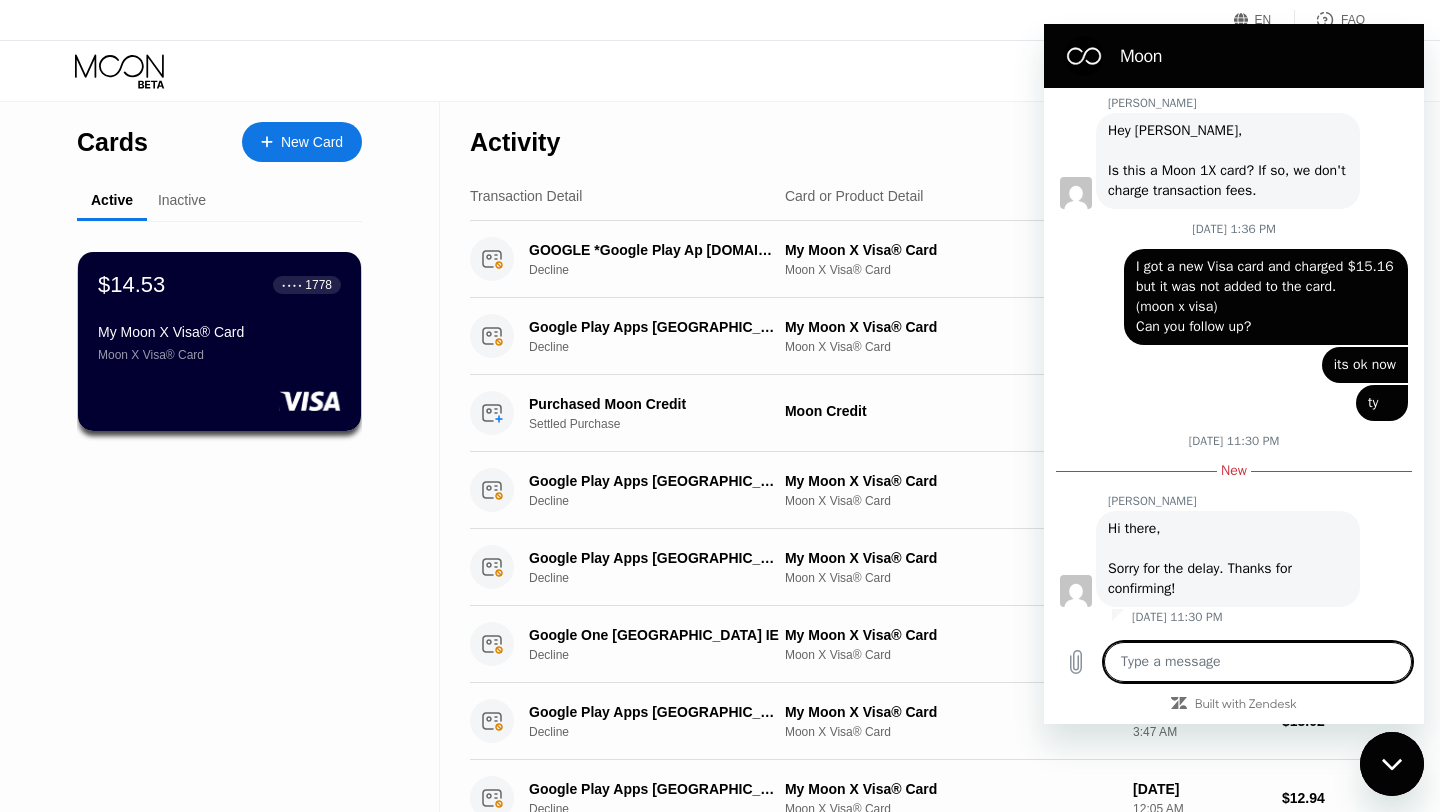 type on "H" 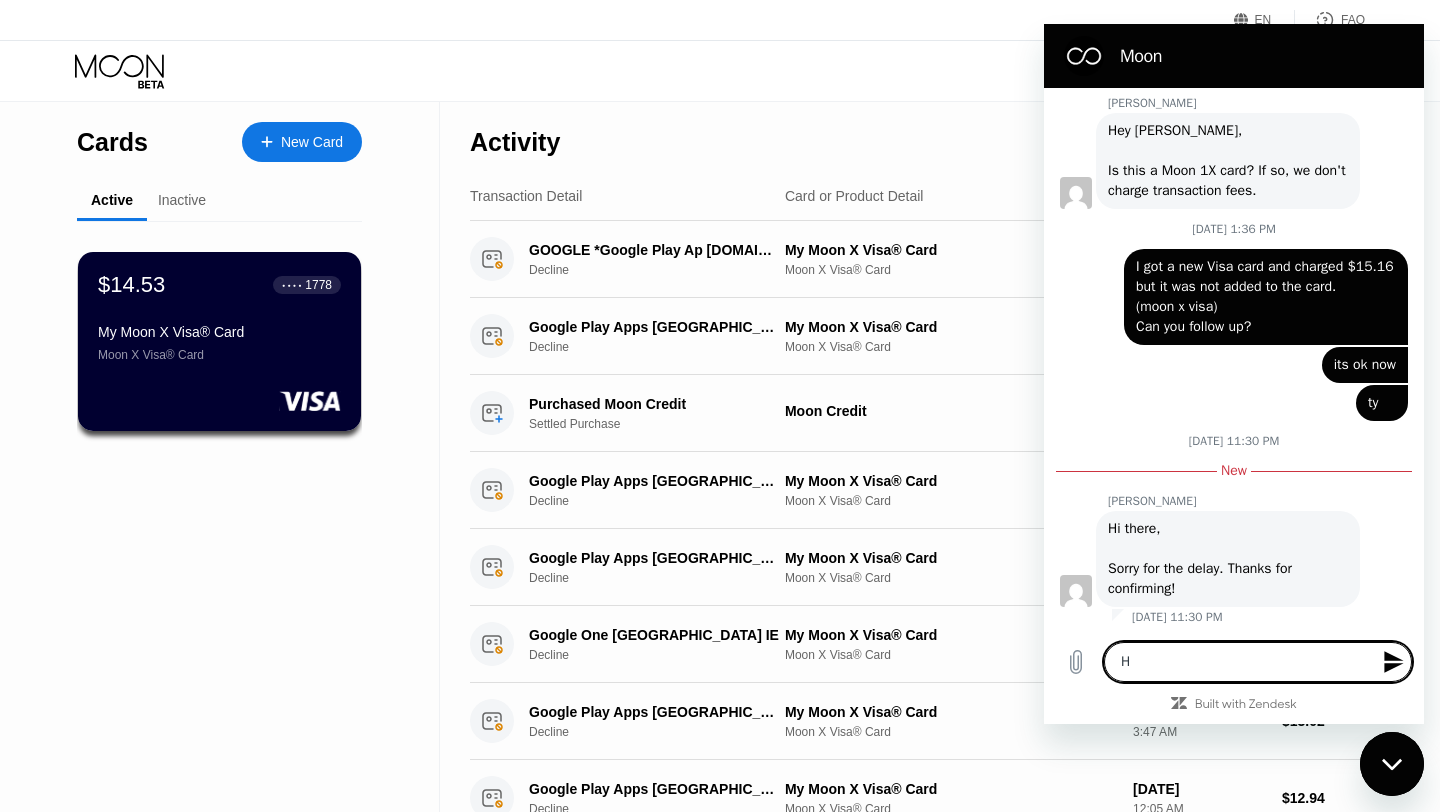 type on "He" 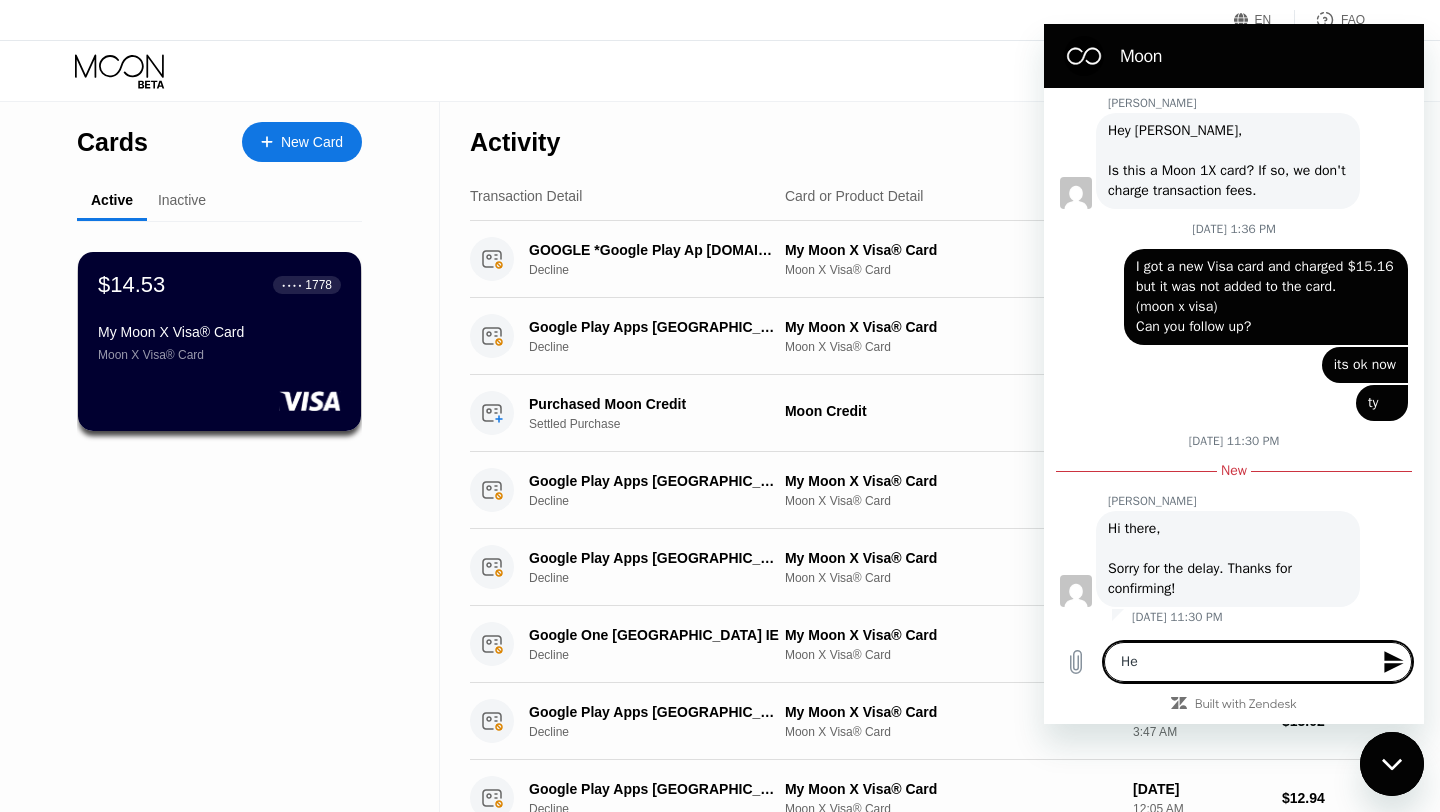 type on "Hey" 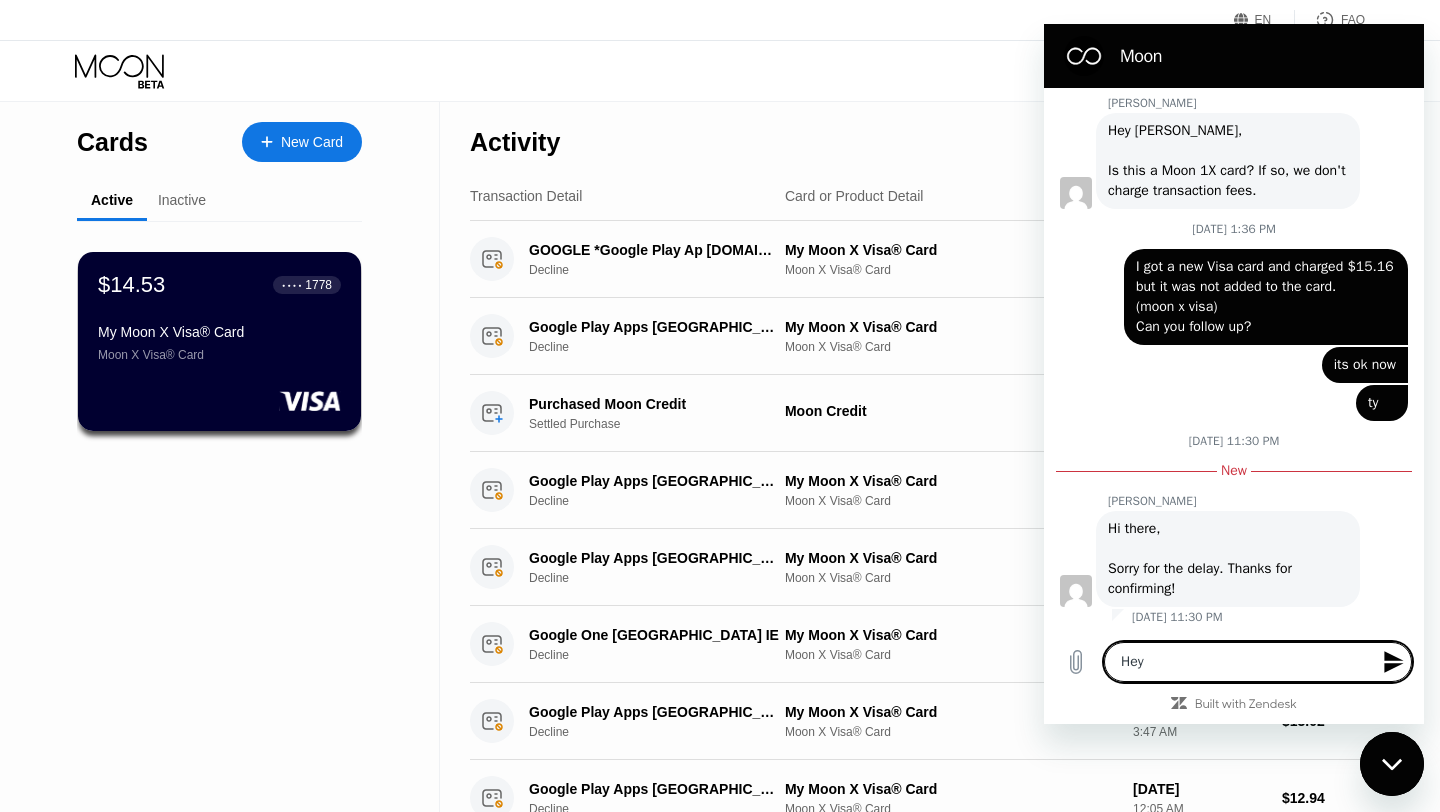 type on "Hey" 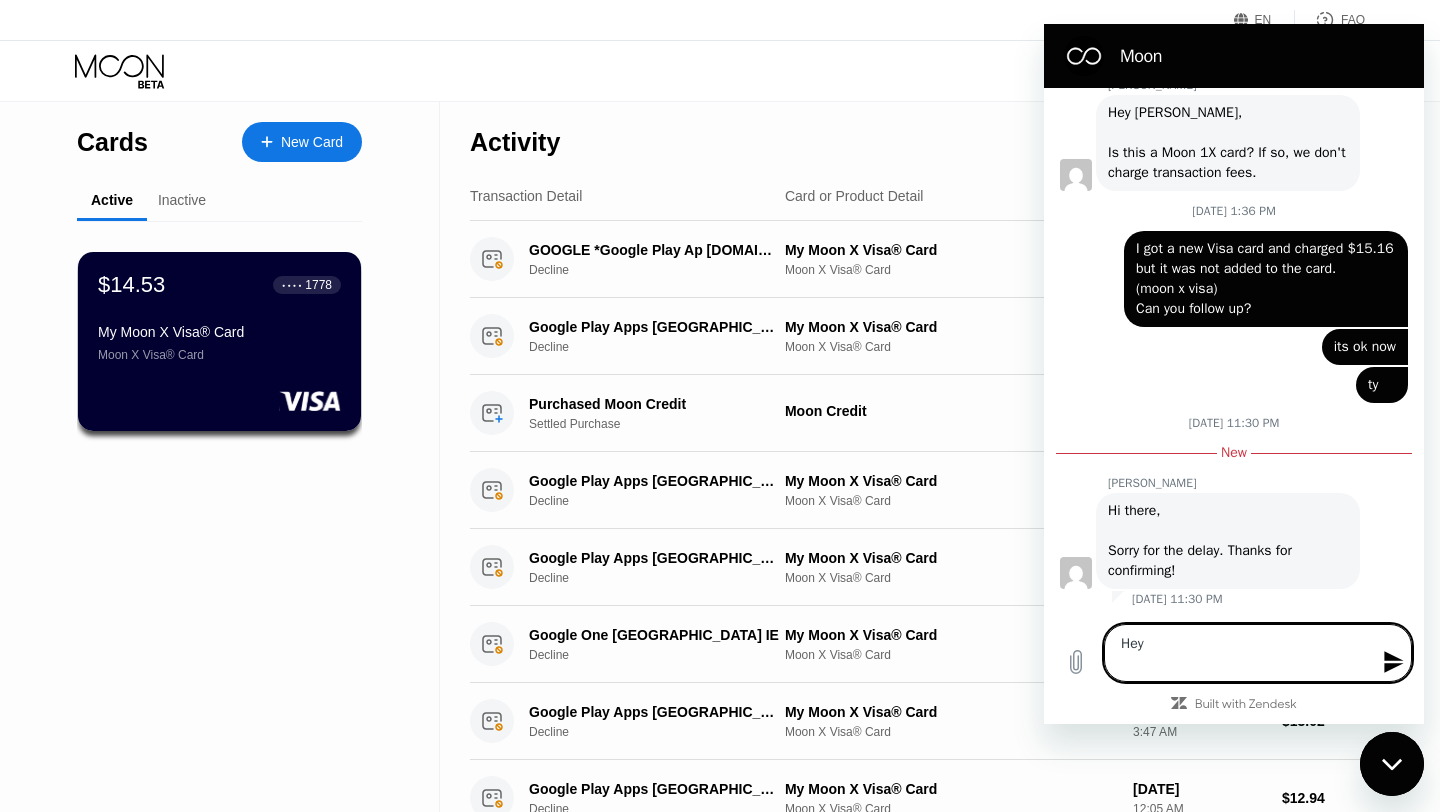 paste on ""I want to purchase a Premium subscription for my Twitter account. I've successfully subscribed several times before, but now when I try to make a payment, I receive this error. Could the issue be with my card?"" 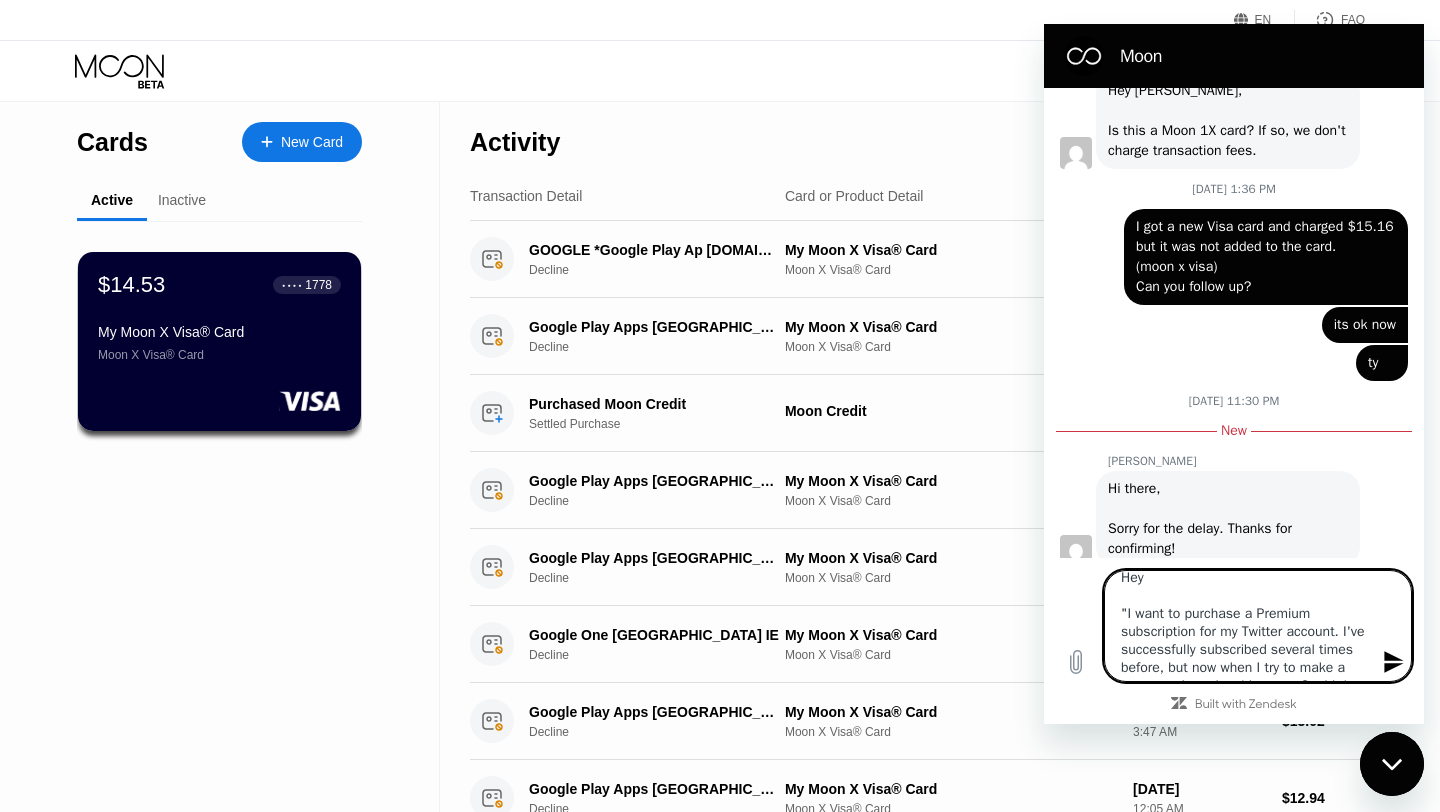 scroll, scrollTop: 11, scrollLeft: 0, axis: vertical 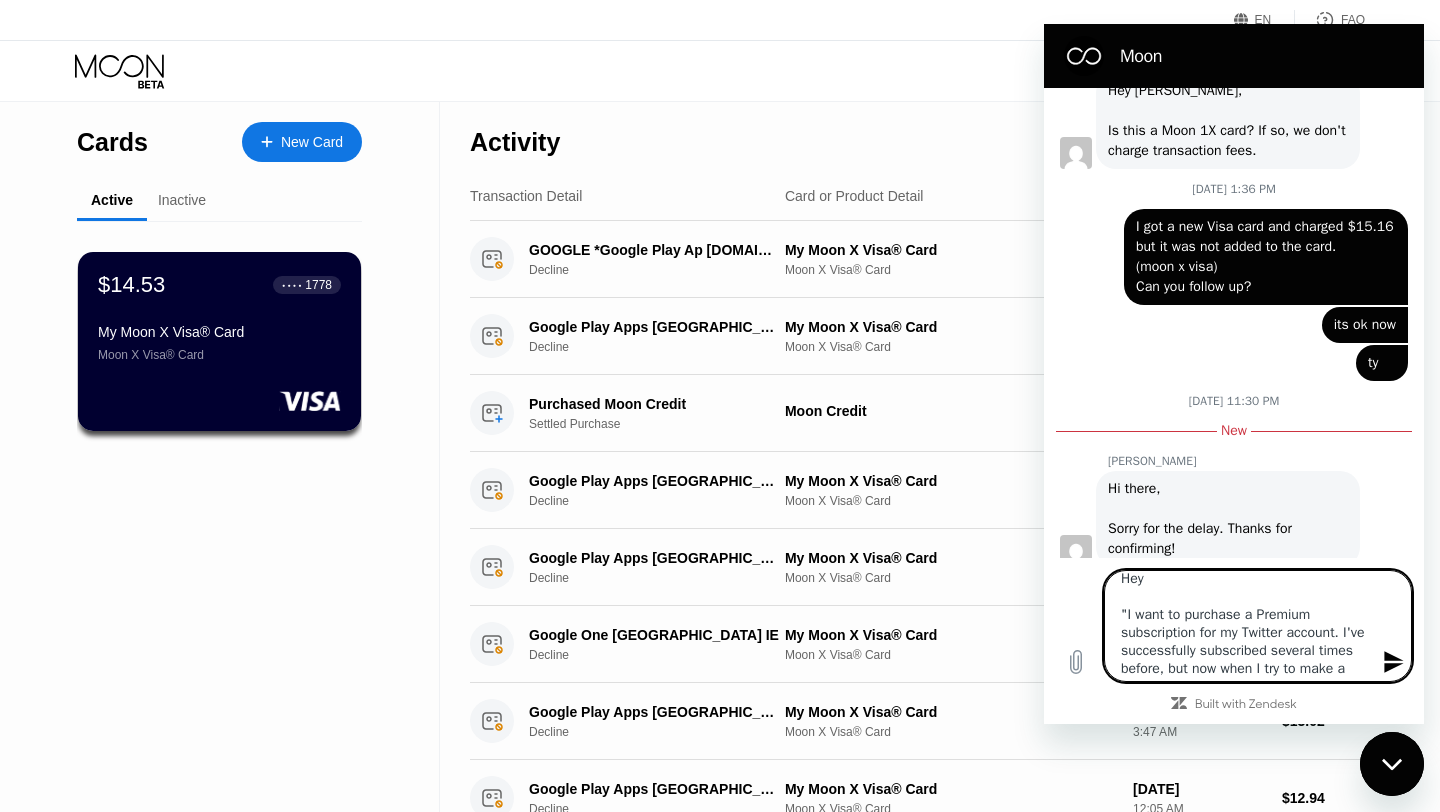 click on "Hey
"I want to purchase a Premium subscription for my Twitter account. I've successfully subscribed several times before, but now when I try to make a payment, I receive this error. Could the issue be with my card?"" at bounding box center [1258, 626] 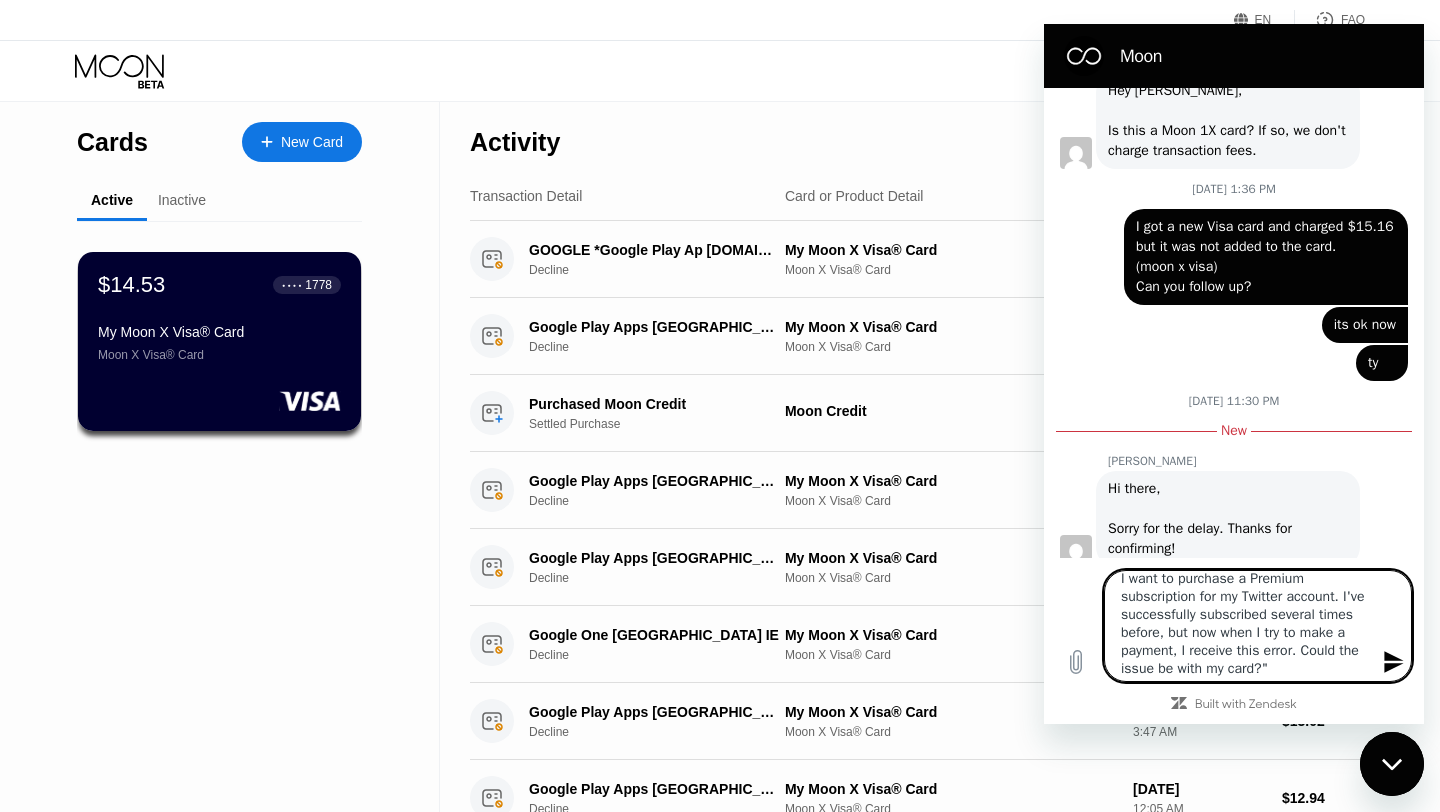 scroll, scrollTop: 54, scrollLeft: 0, axis: vertical 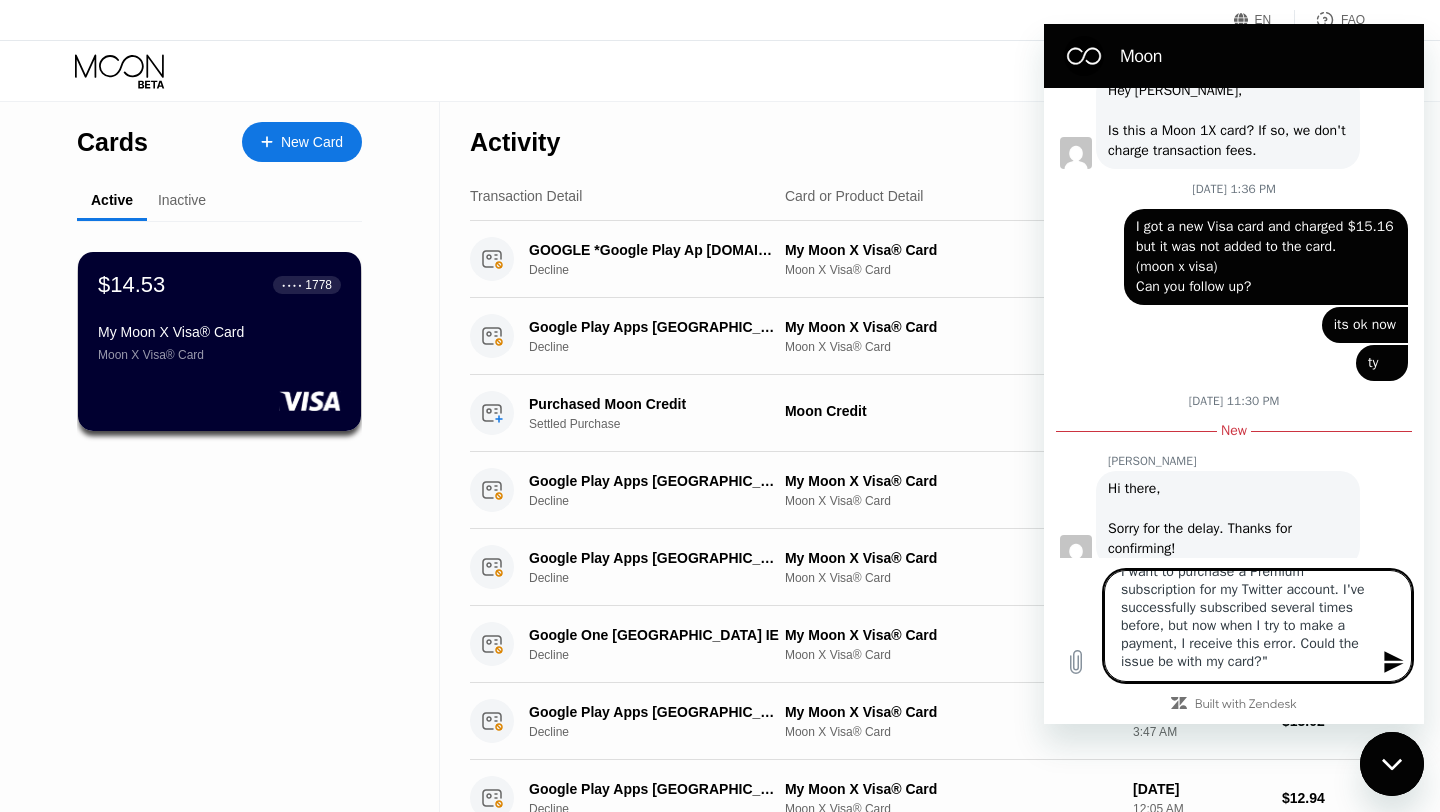 click on "Hey
I want to purchase a Premium subscription for my Twitter account. I've successfully subscribed several times before, but now when I try to make a payment, I receive this error. Could the issue be with my card?"" at bounding box center [1258, 626] 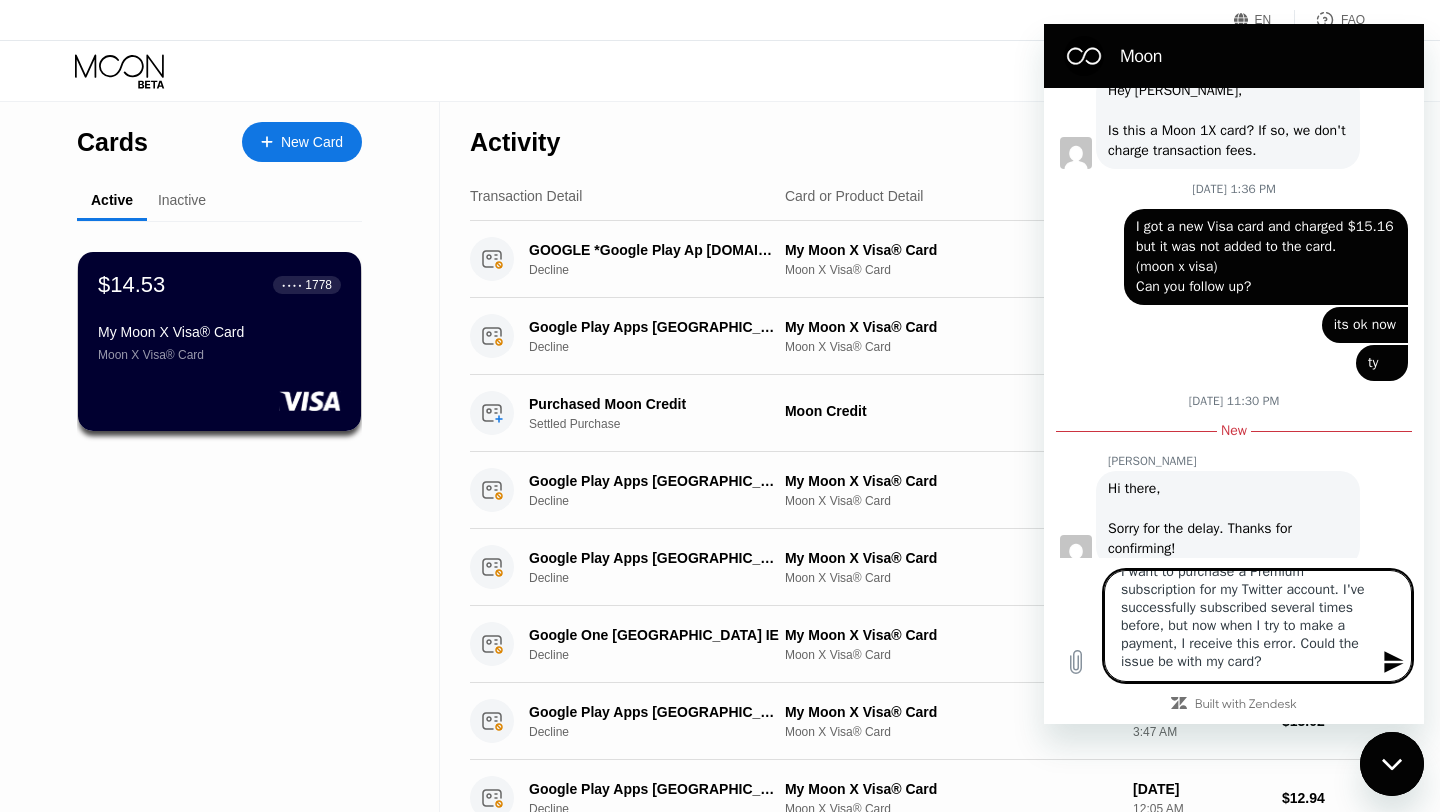 type 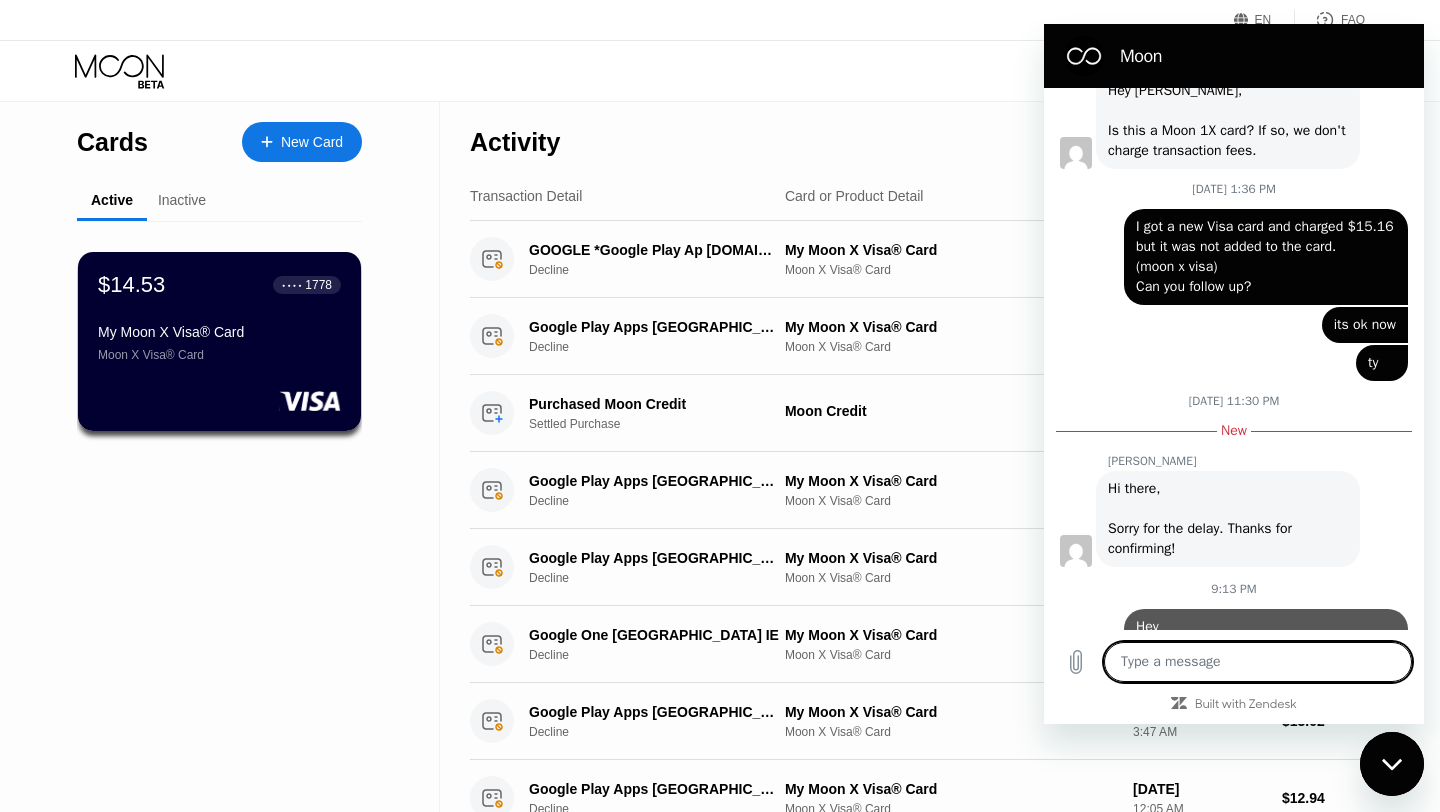 scroll, scrollTop: 0, scrollLeft: 0, axis: both 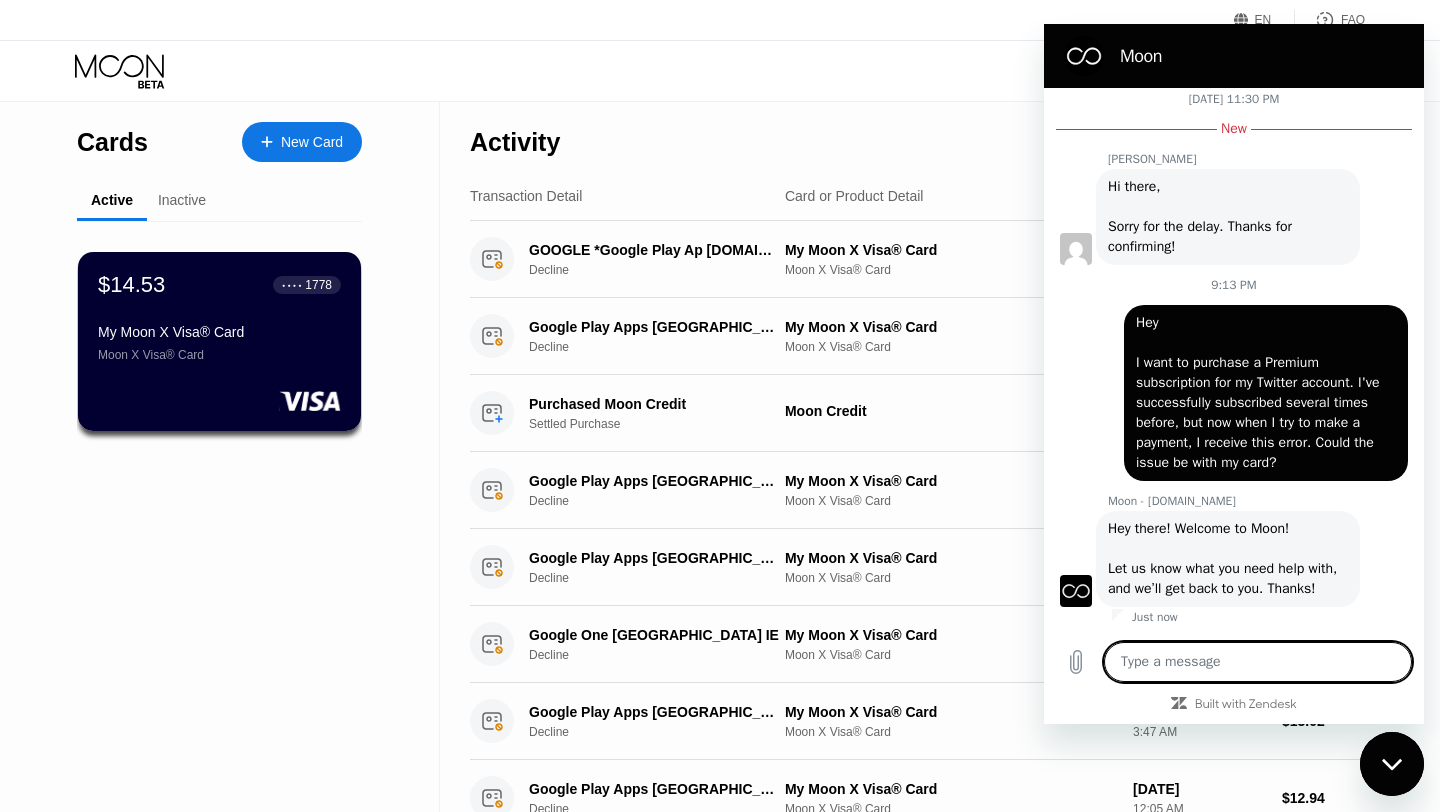 type on "x" 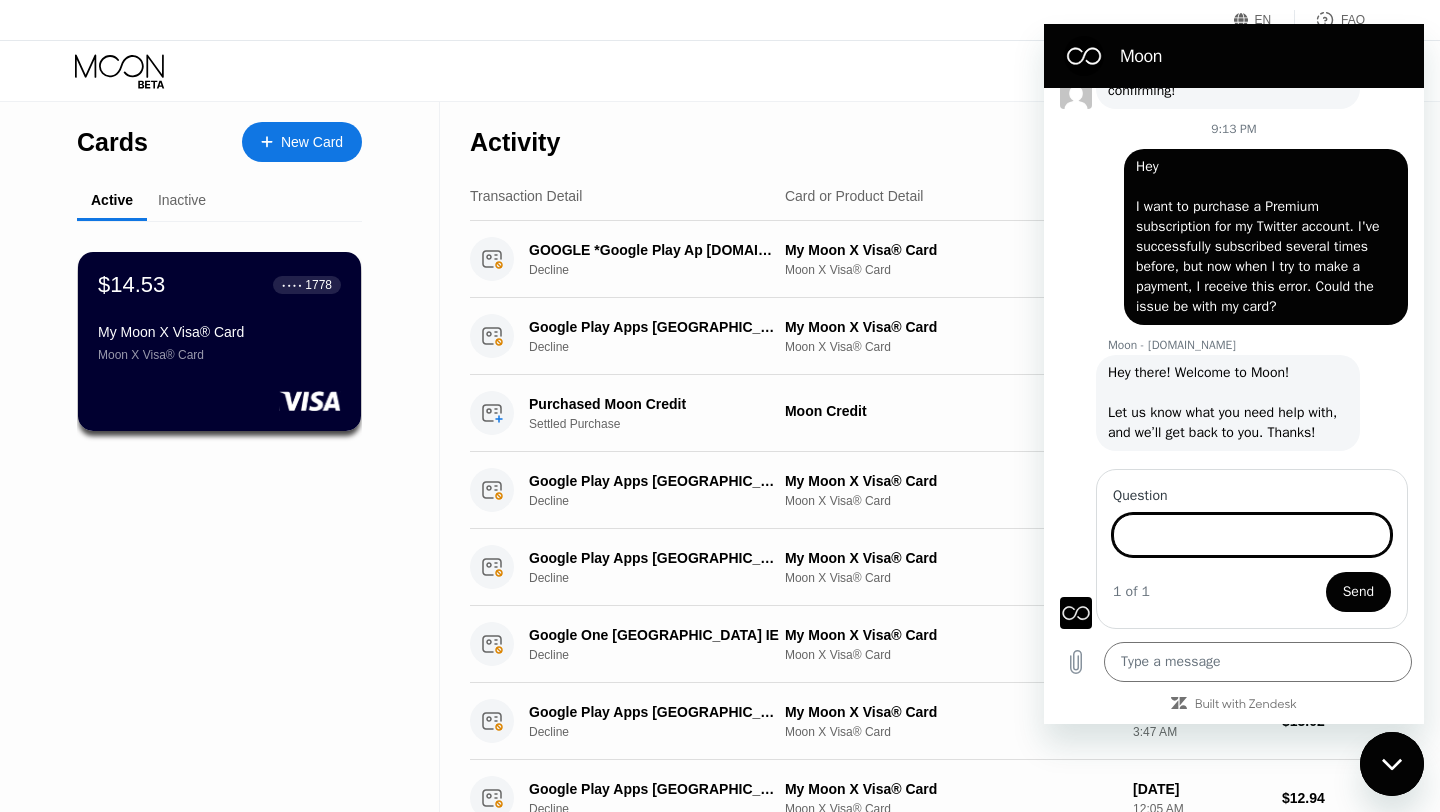 scroll, scrollTop: 1683, scrollLeft: 0, axis: vertical 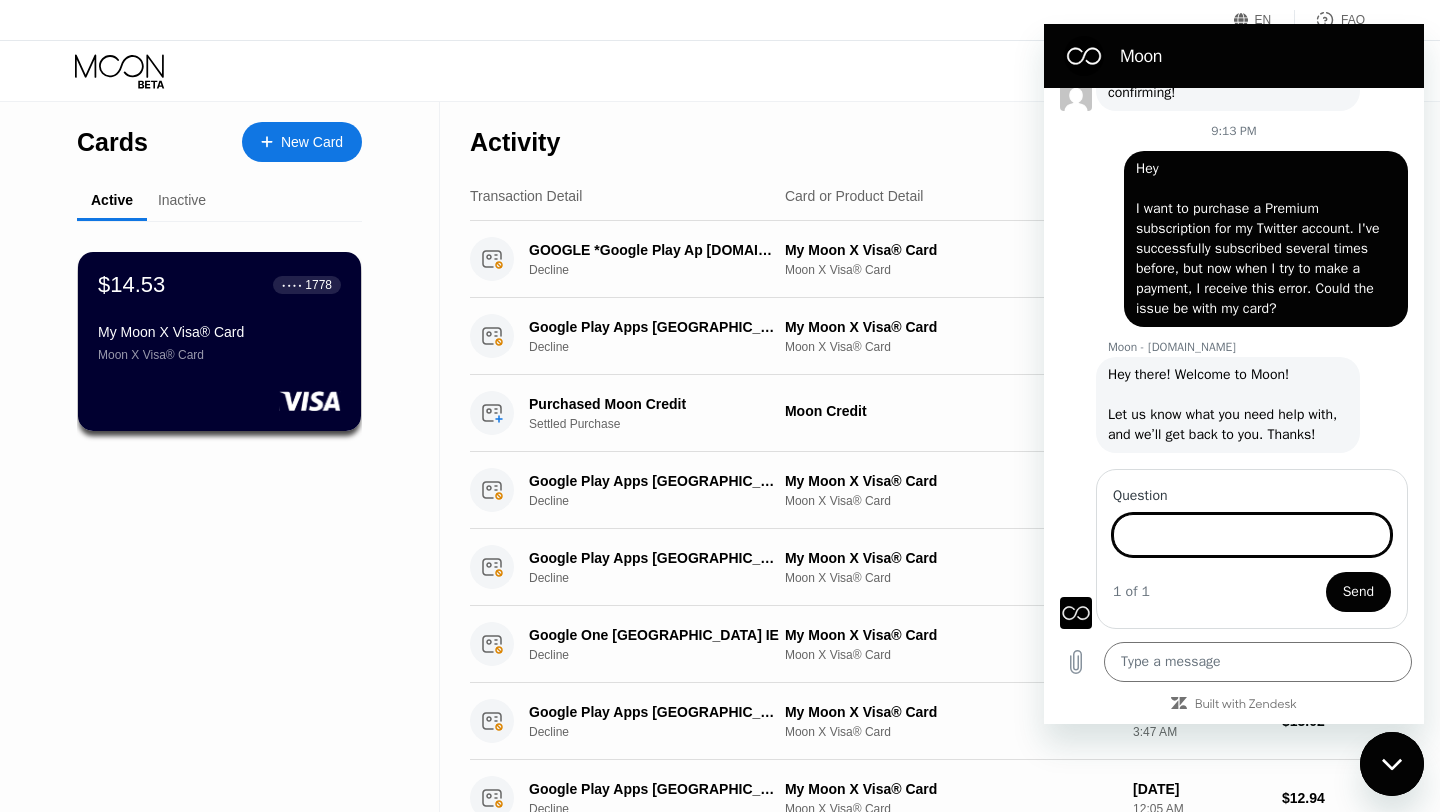 click on "Question" at bounding box center [1252, 535] 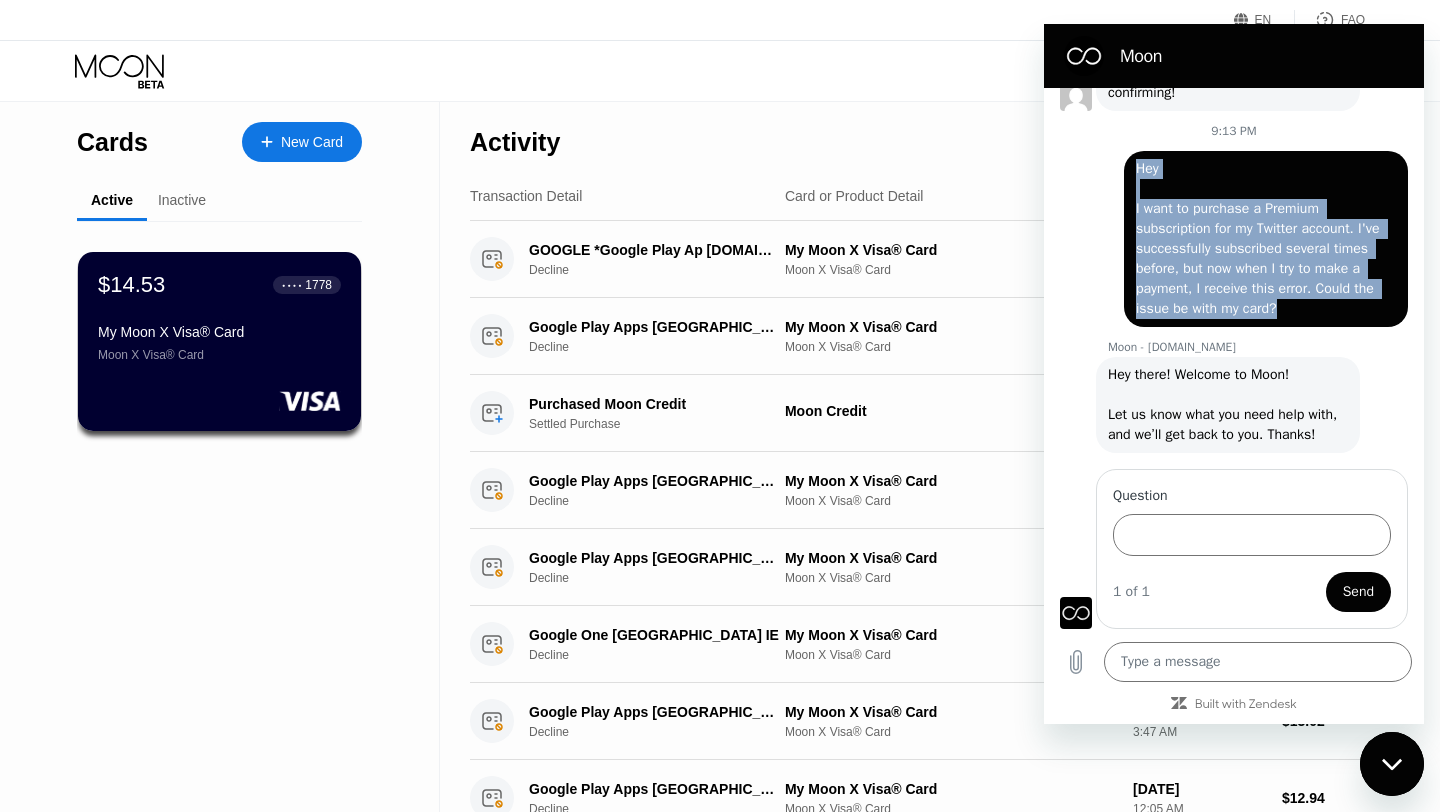 drag, startPoint x: 1301, startPoint y: 295, endPoint x: 1095, endPoint y: 153, distance: 250.19992 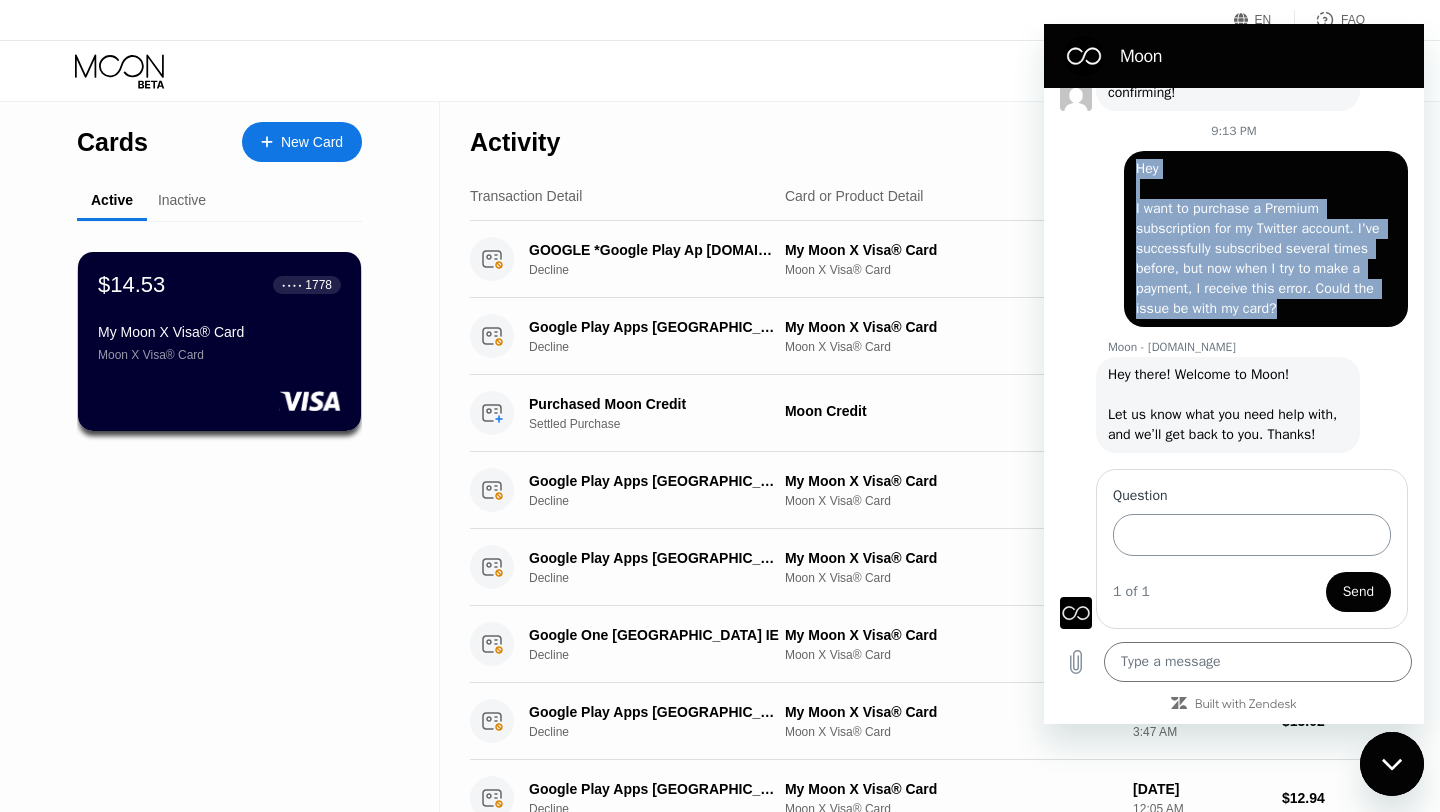 click on "Question" at bounding box center [1252, 535] 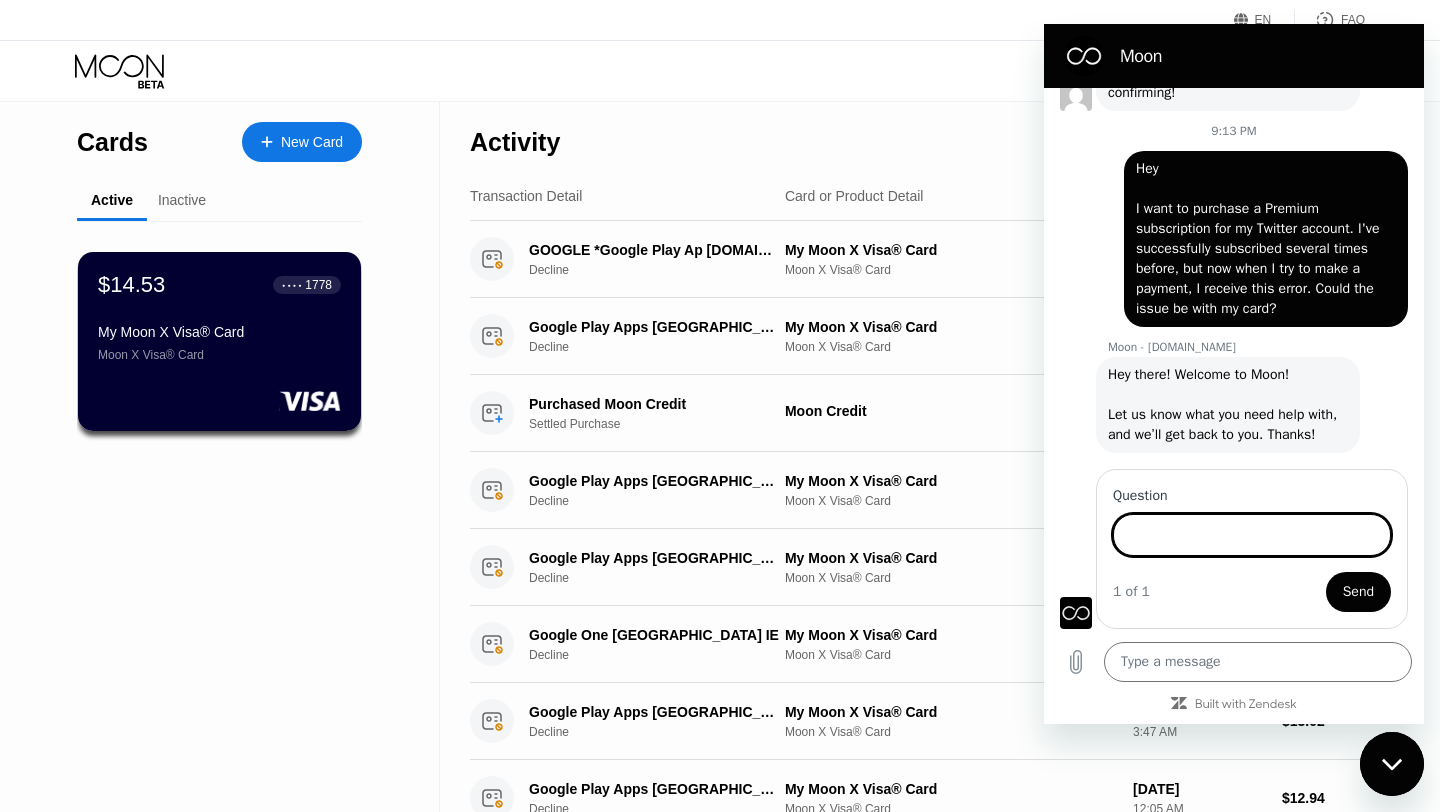 paste on "Hey  I want to purchase a Premium subscription for my Twitter account. I've successfully subscribed several times before, but now when I try to make a payment, I receive this error. Could the issue be with my card?" 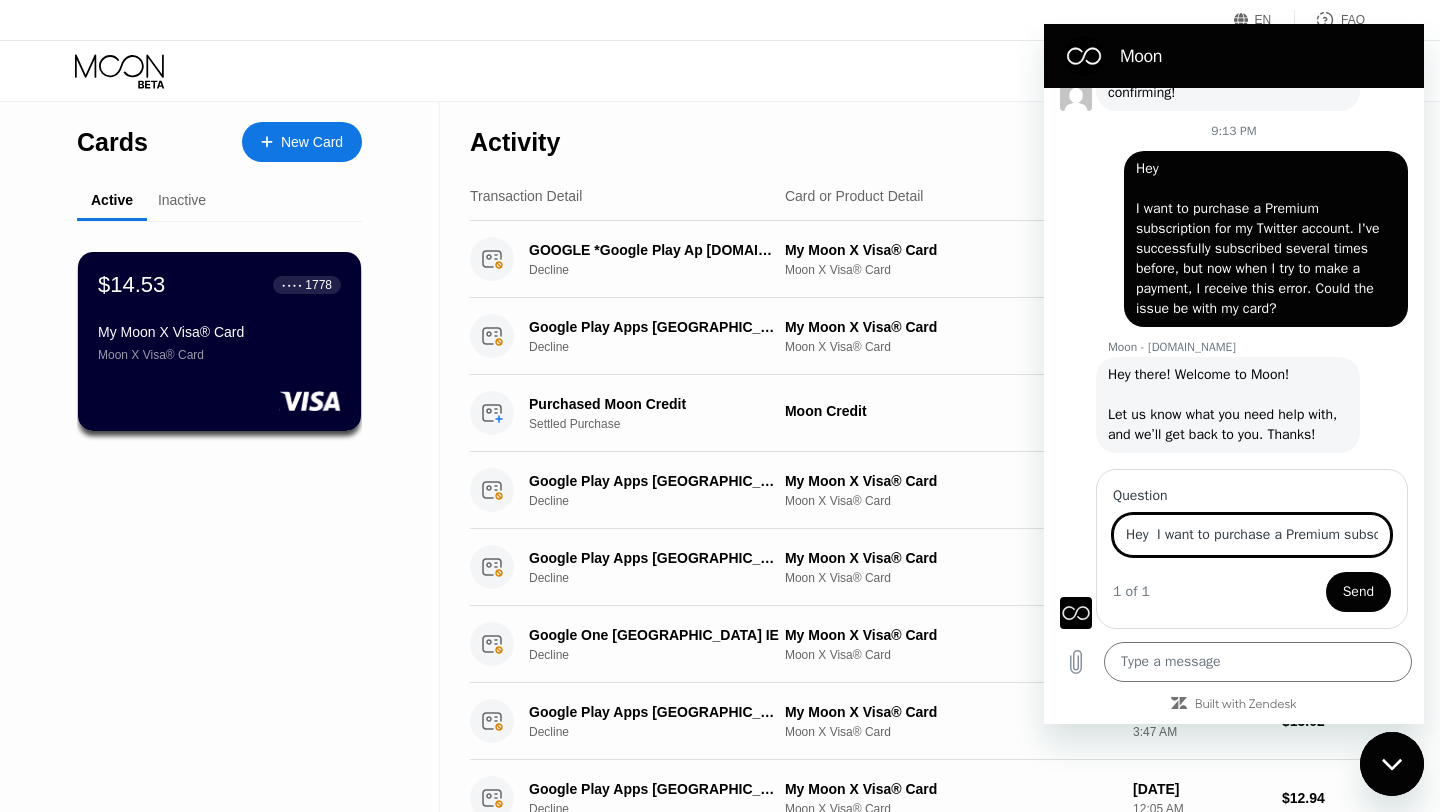 scroll, scrollTop: 0, scrollLeft: 1125, axis: horizontal 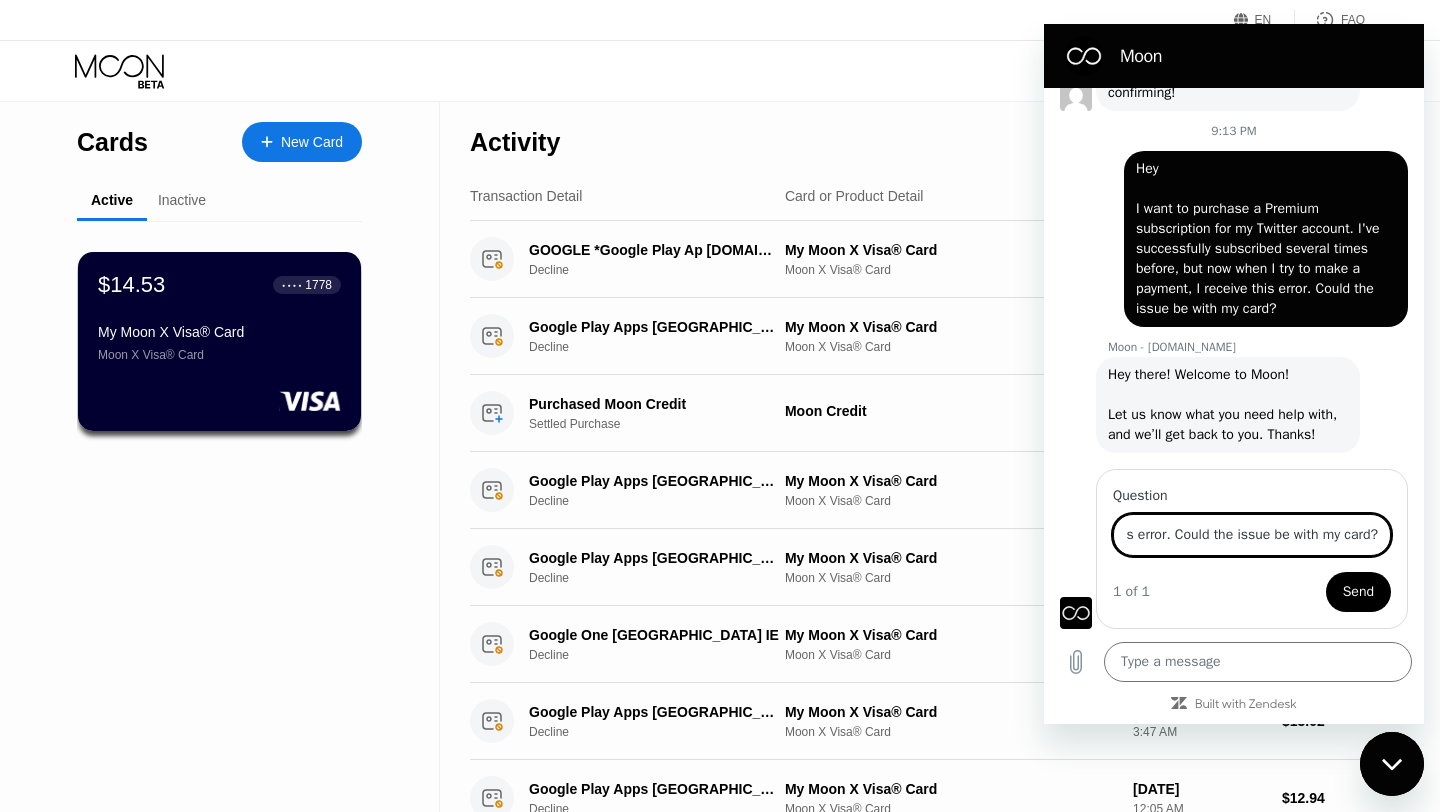 type on "Hey  I want to purchase a Premium subscription for my Twitter account. I've successfully subscribed several times before, but now when I try to make a payment, I receive this error. Could the issue be with my card?" 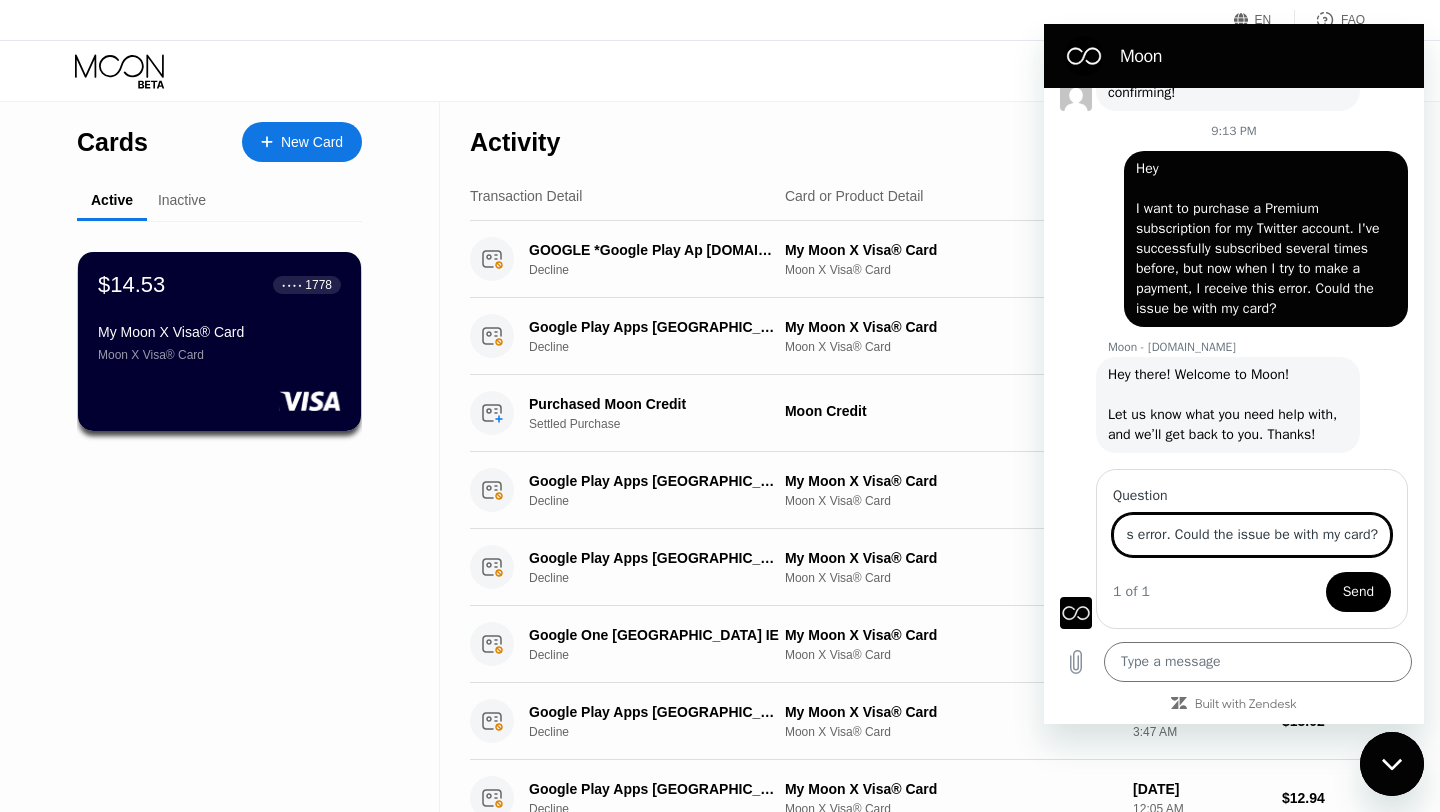 scroll, scrollTop: 0, scrollLeft: 0, axis: both 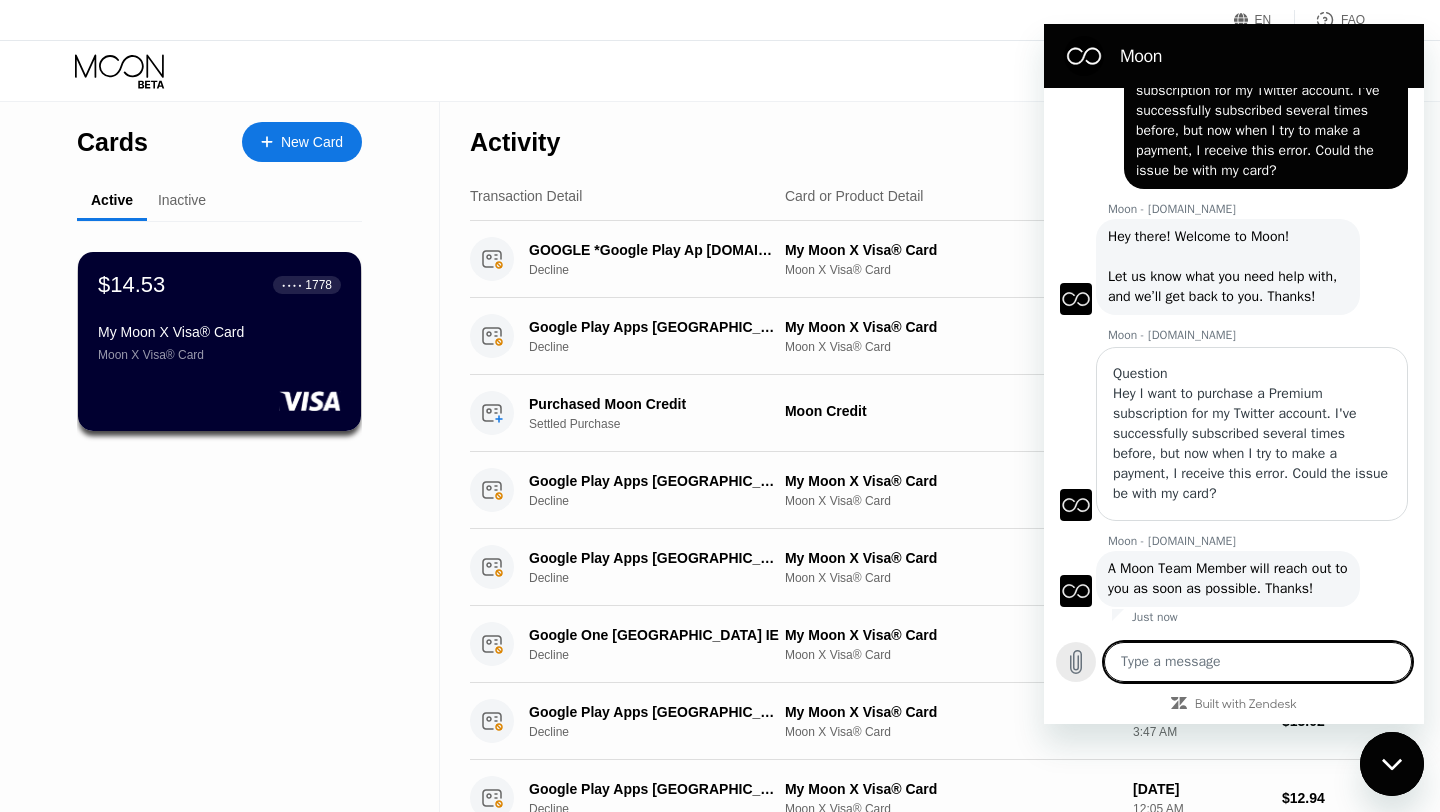 click 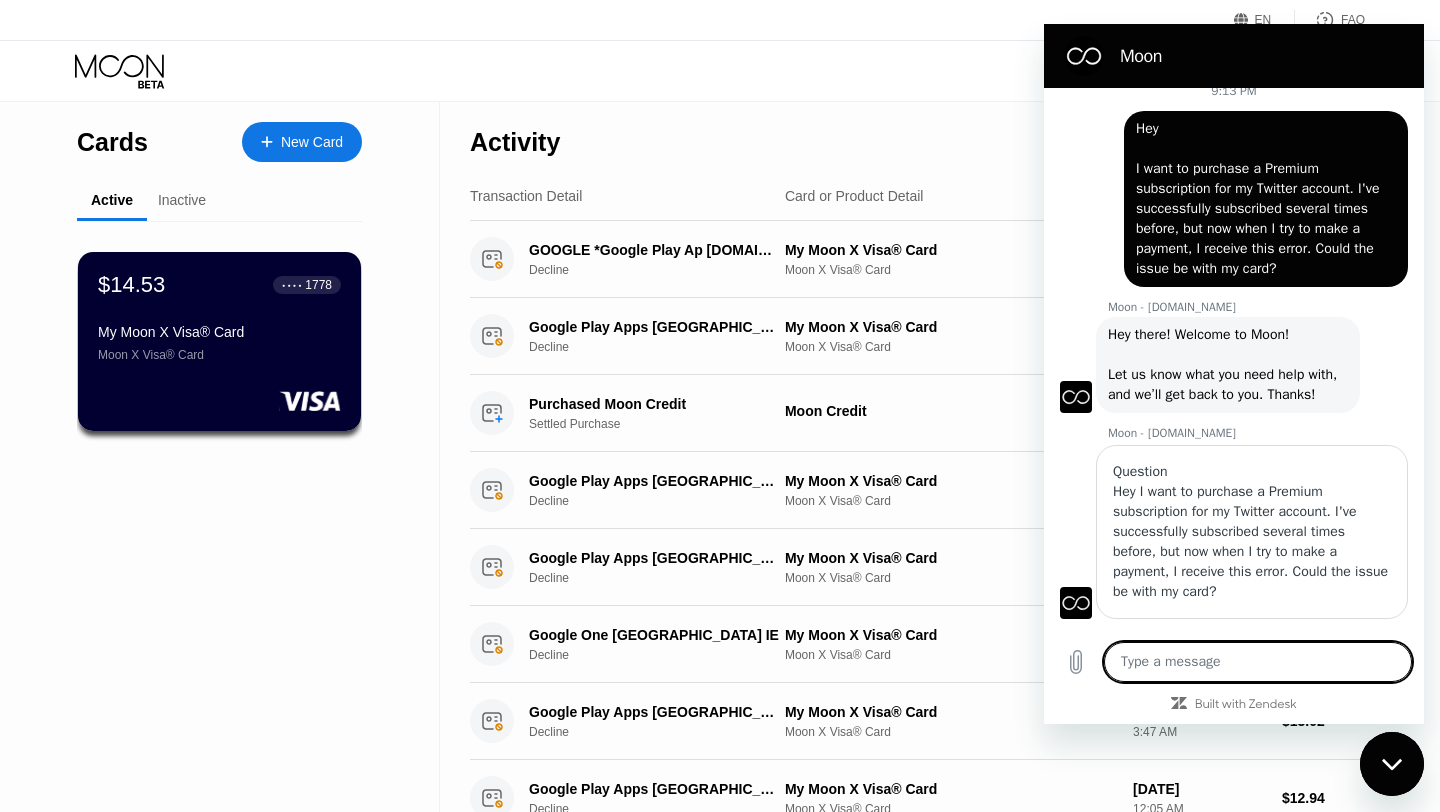 scroll, scrollTop: 1979, scrollLeft: 0, axis: vertical 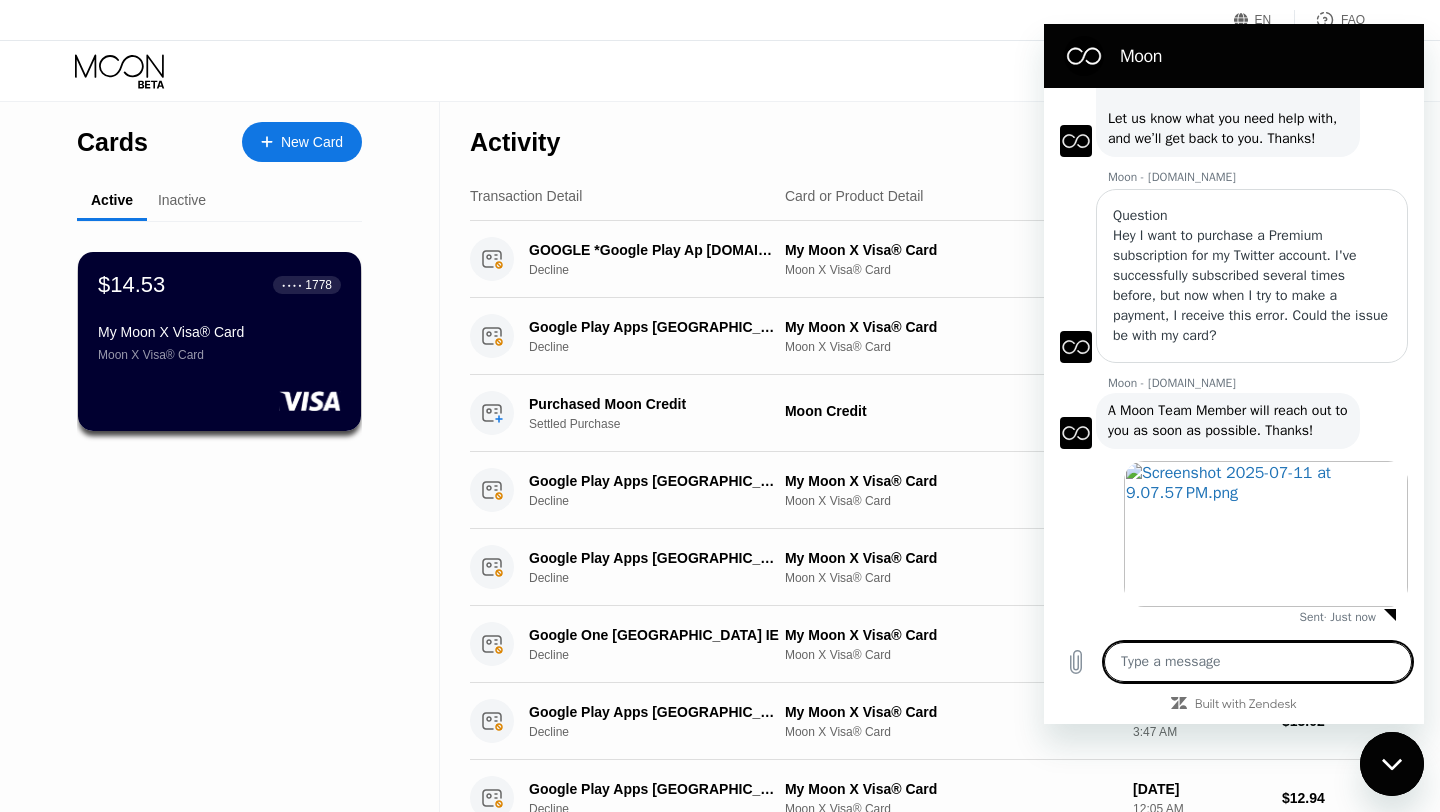 click at bounding box center (1392, 764) 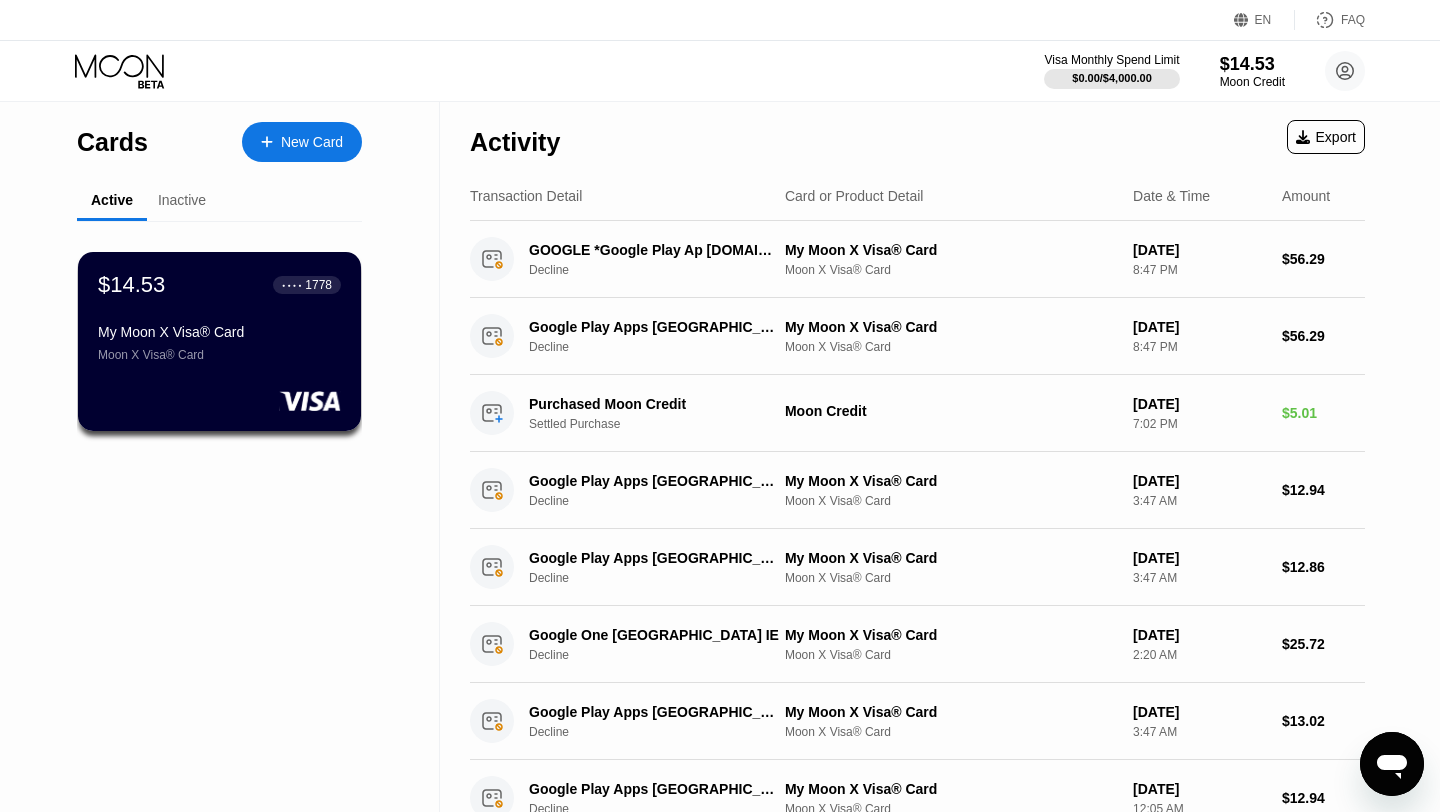 type on "x" 